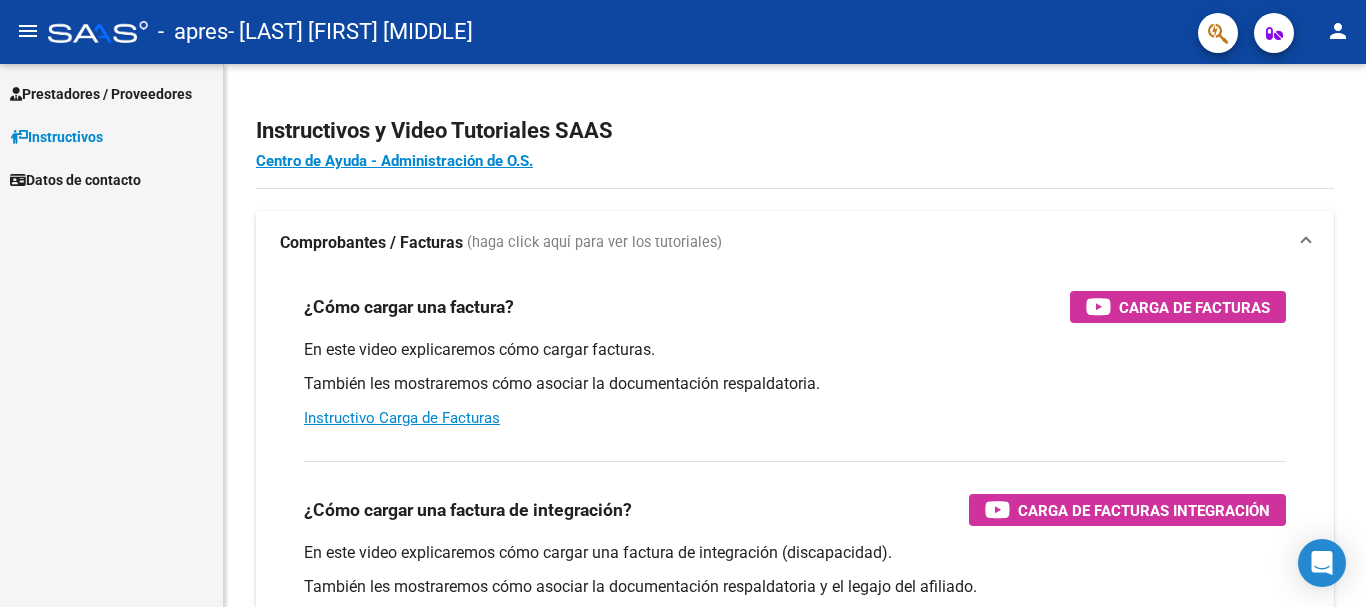 scroll, scrollTop: 0, scrollLeft: 0, axis: both 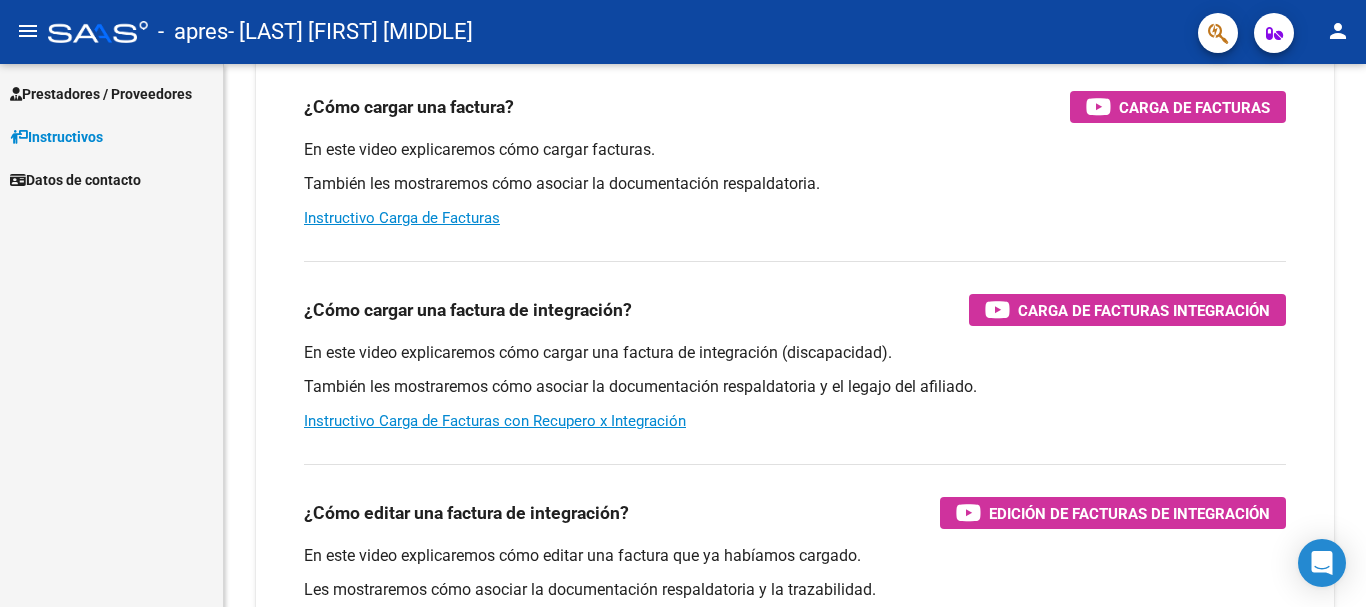 click on "Prestadores / Proveedores" at bounding box center (101, 94) 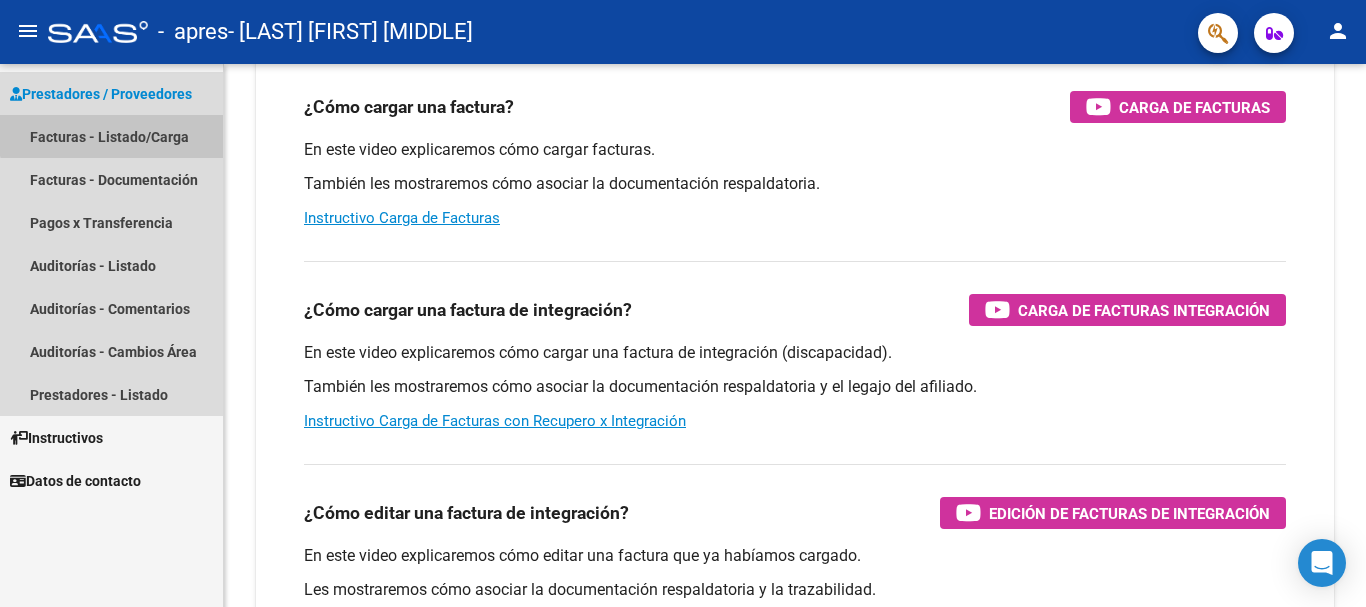 click on "Facturas - Listado/Carga" at bounding box center (111, 136) 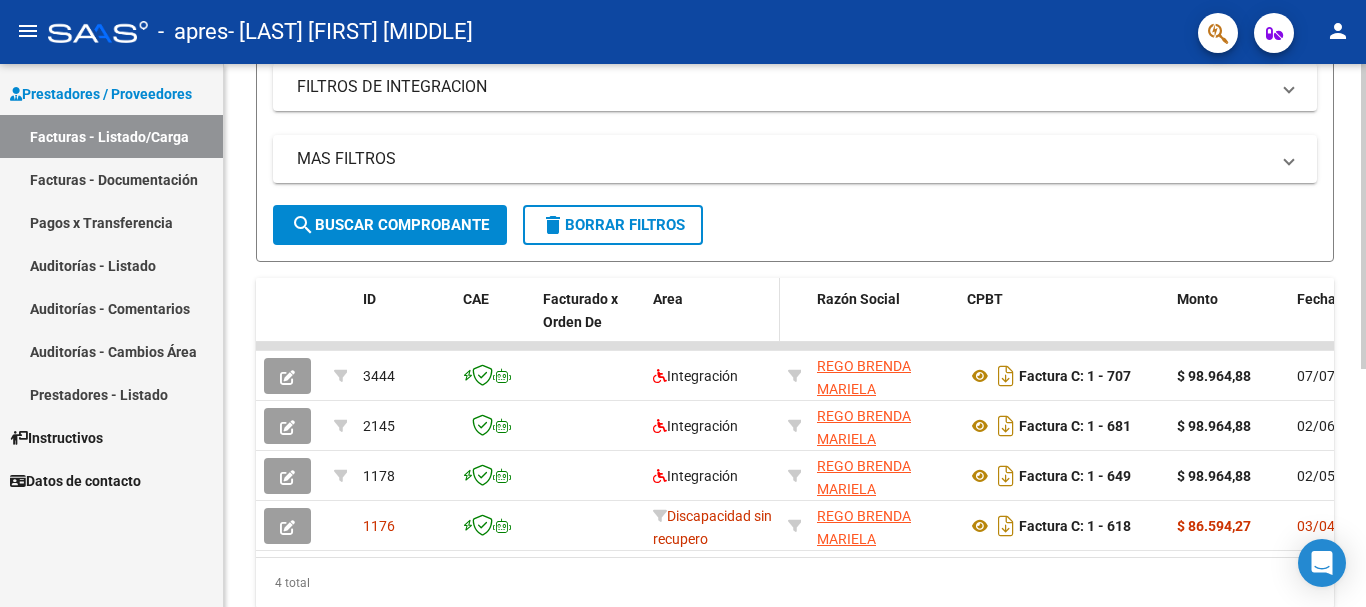 scroll, scrollTop: 400, scrollLeft: 0, axis: vertical 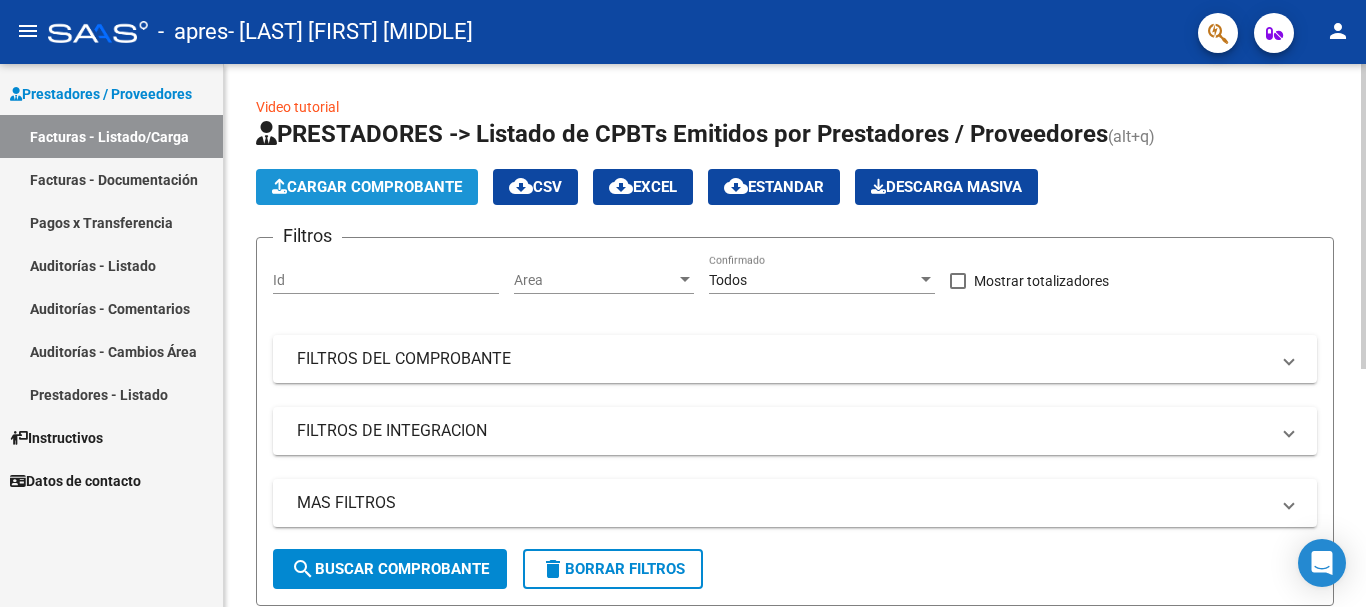 click on "Cargar Comprobante" 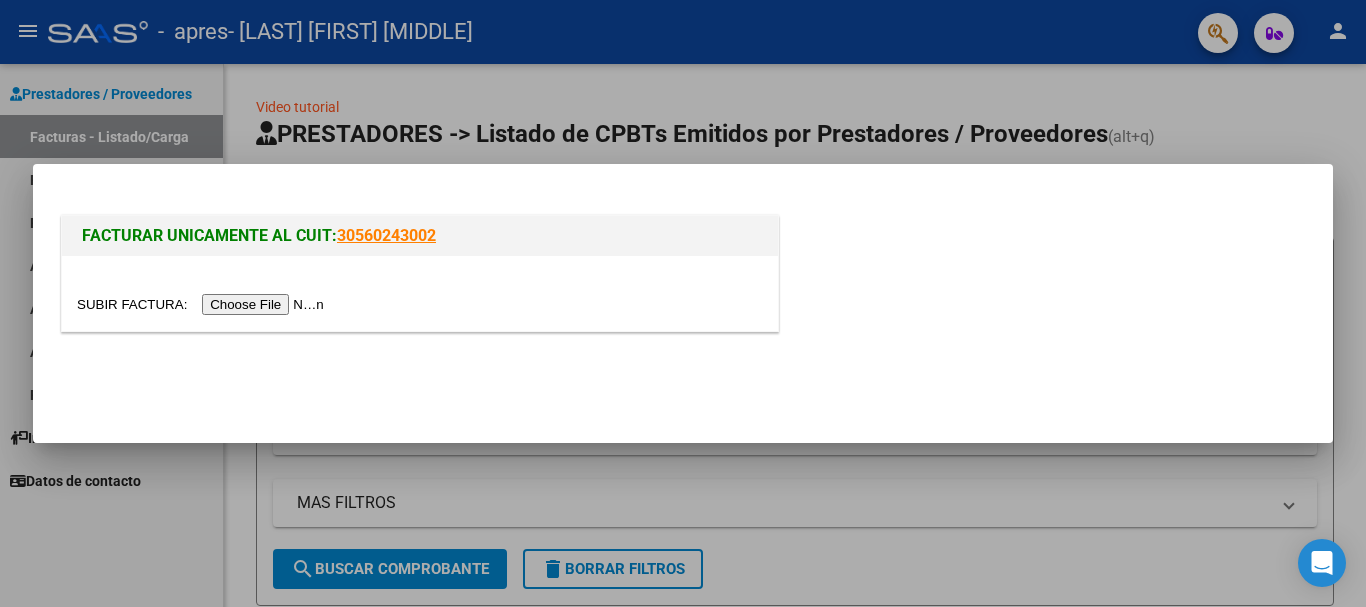 click at bounding box center (203, 304) 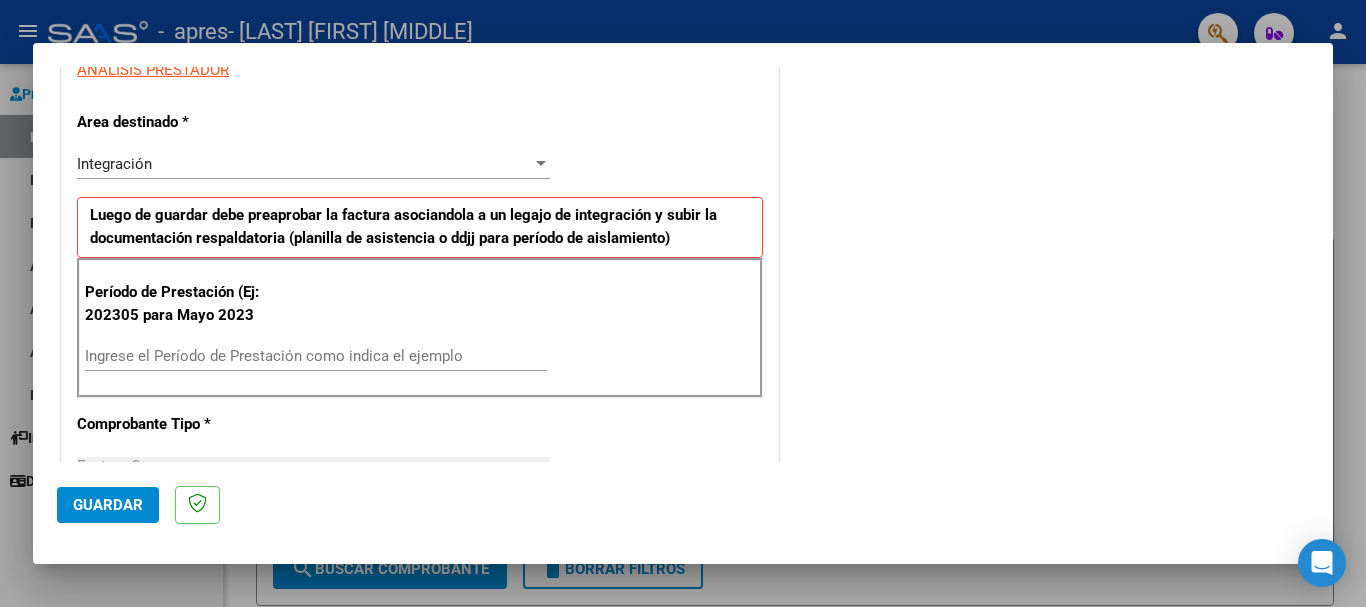 scroll, scrollTop: 400, scrollLeft: 0, axis: vertical 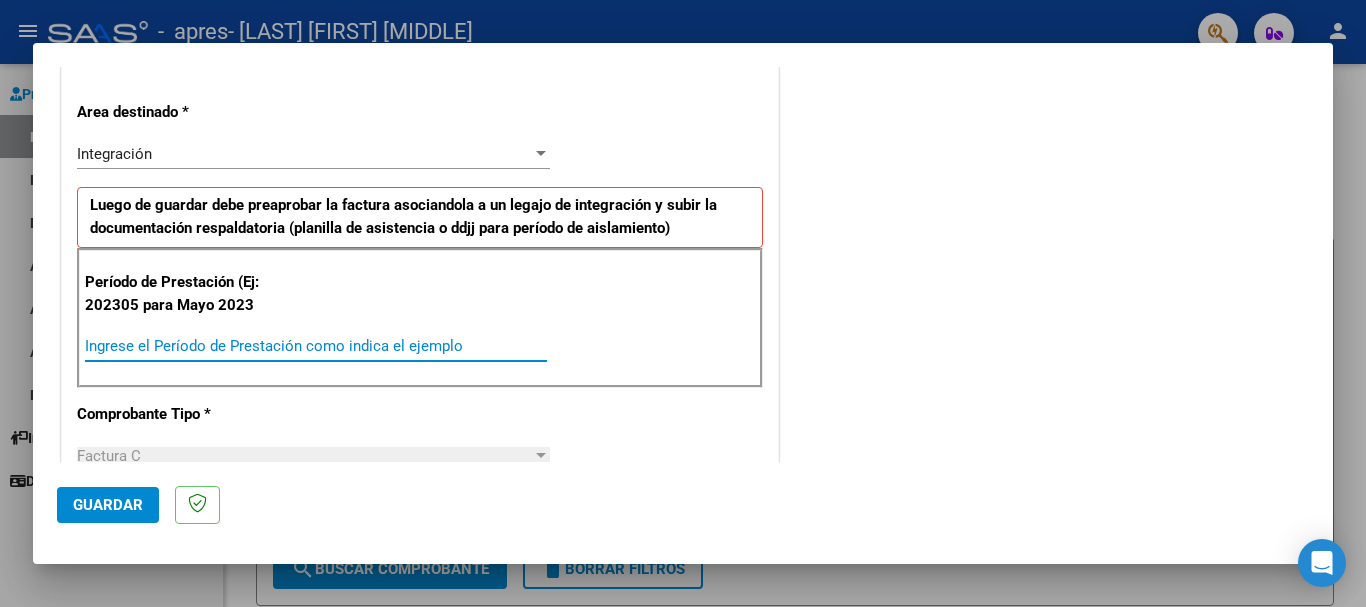 click on "Ingrese el Período de Prestación como indica el ejemplo" at bounding box center [316, 346] 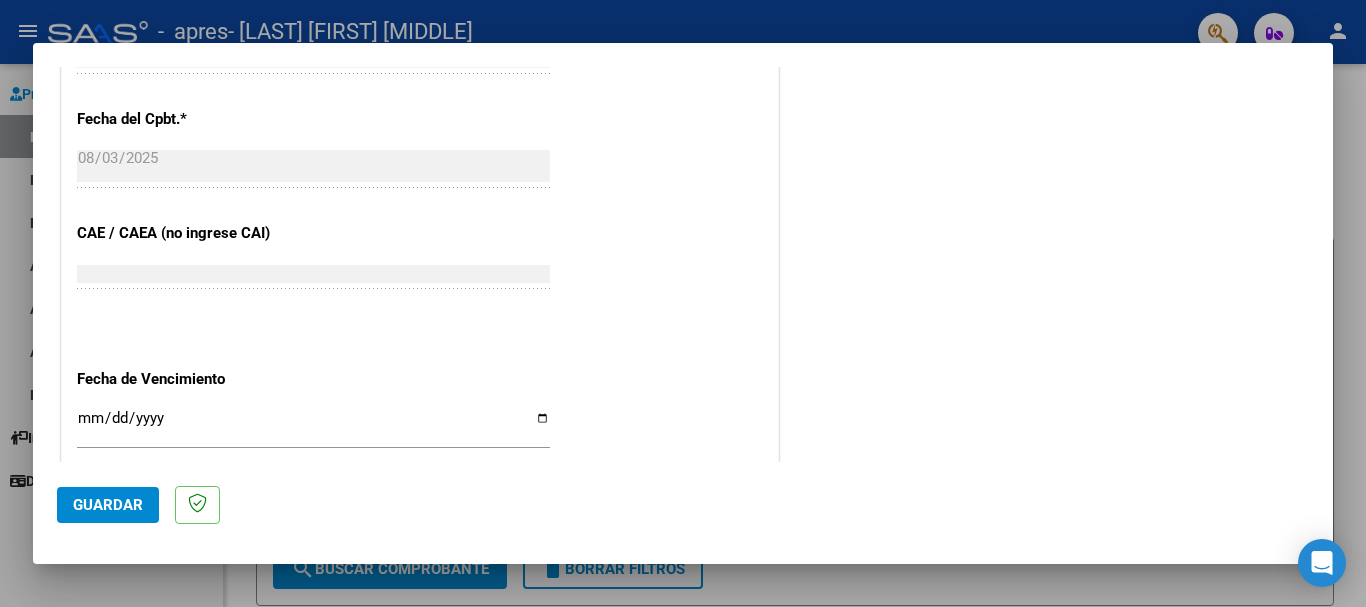 scroll, scrollTop: 1200, scrollLeft: 0, axis: vertical 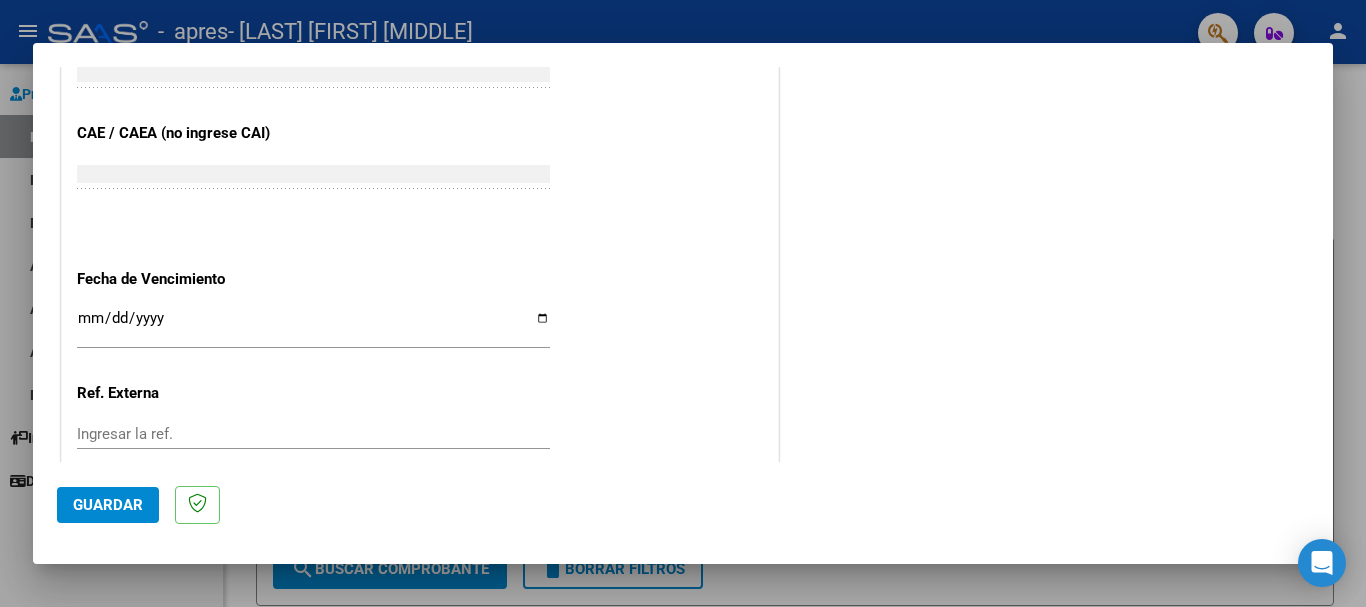 type on "202507" 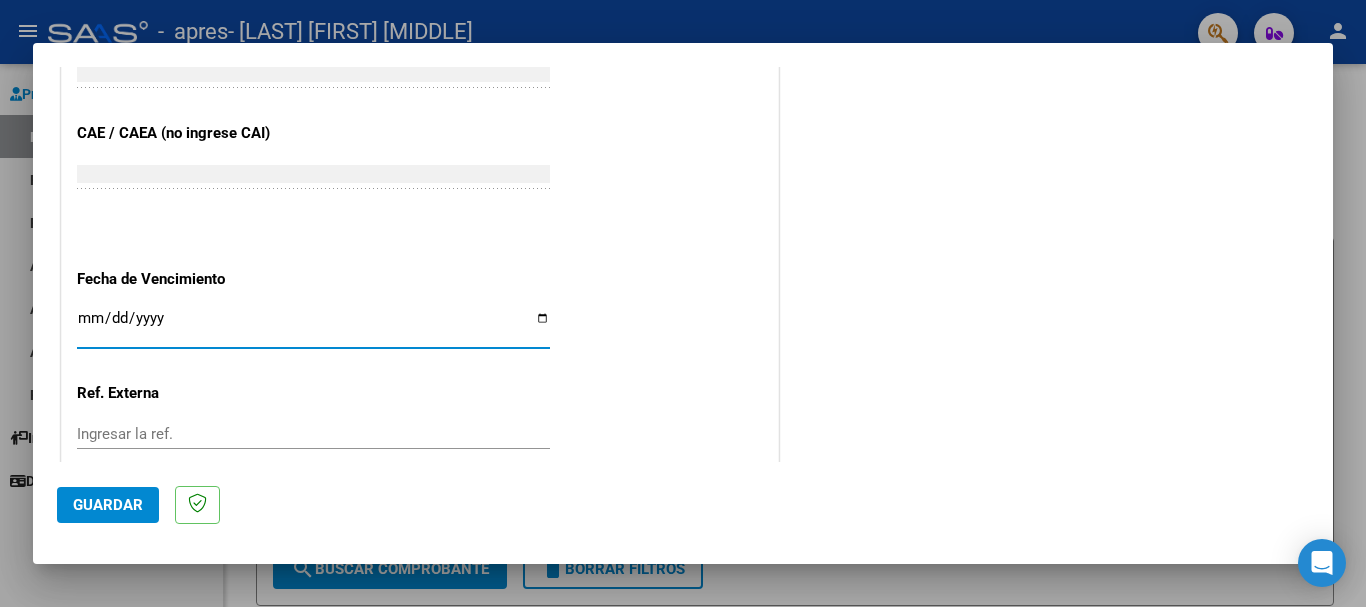 click on "Ingresar la fecha" at bounding box center [313, 326] 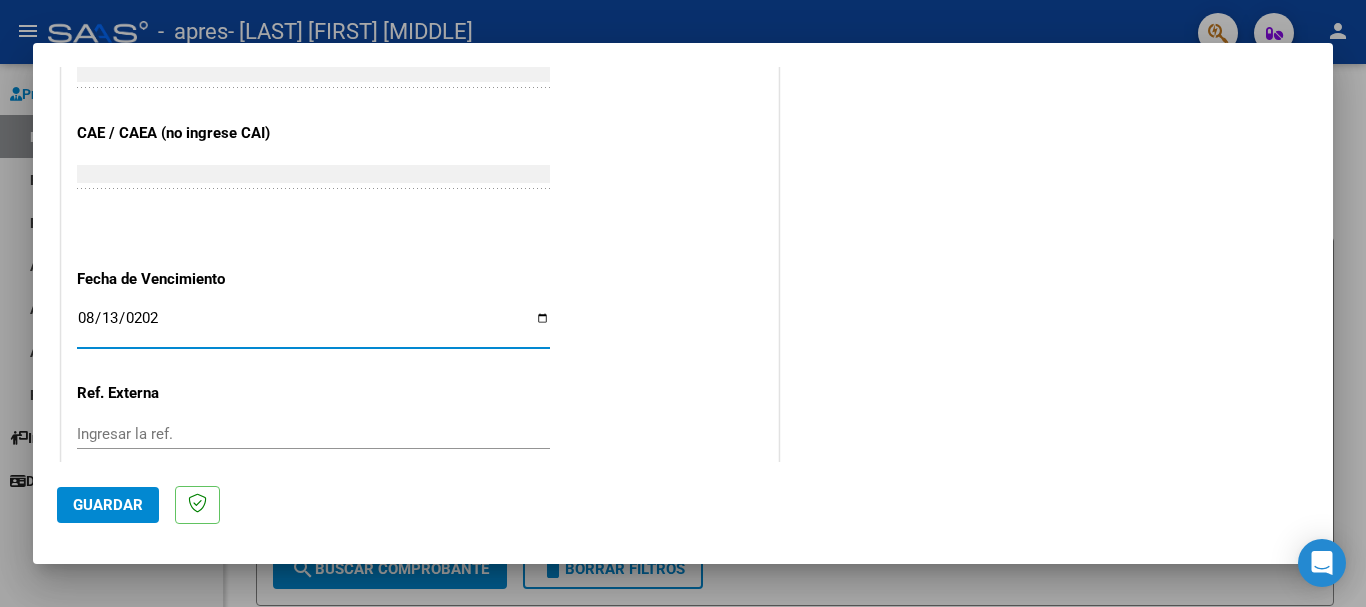 type on "2025-08-13" 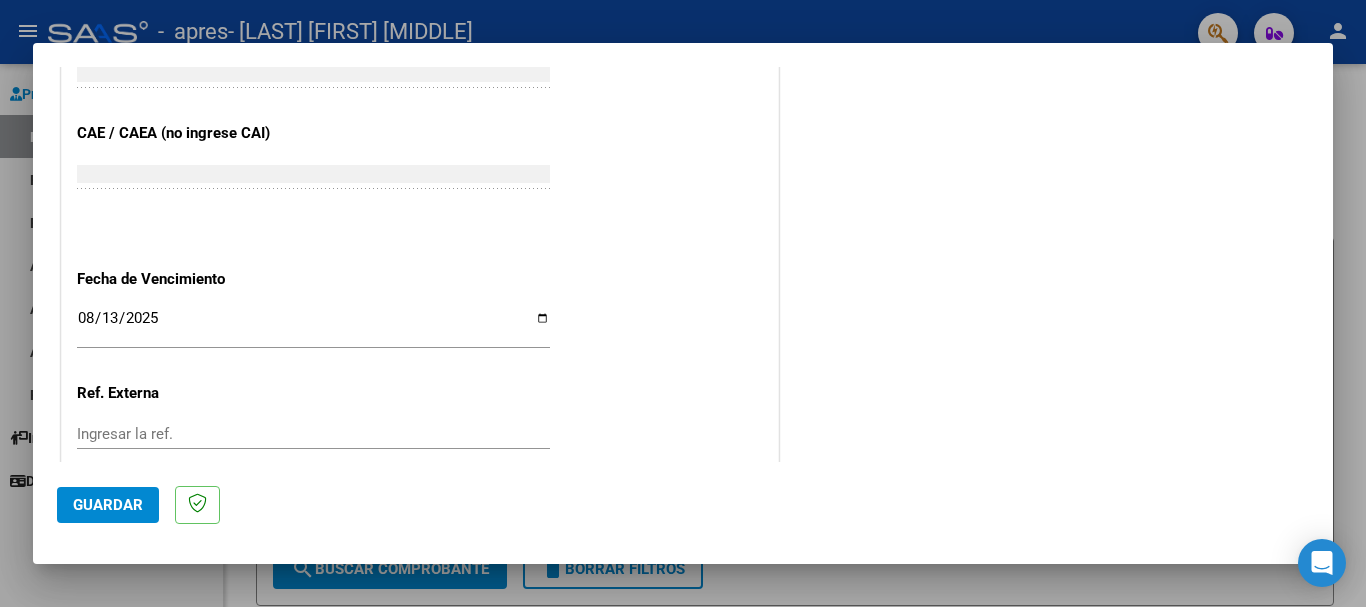 scroll, scrollTop: 1327, scrollLeft: 0, axis: vertical 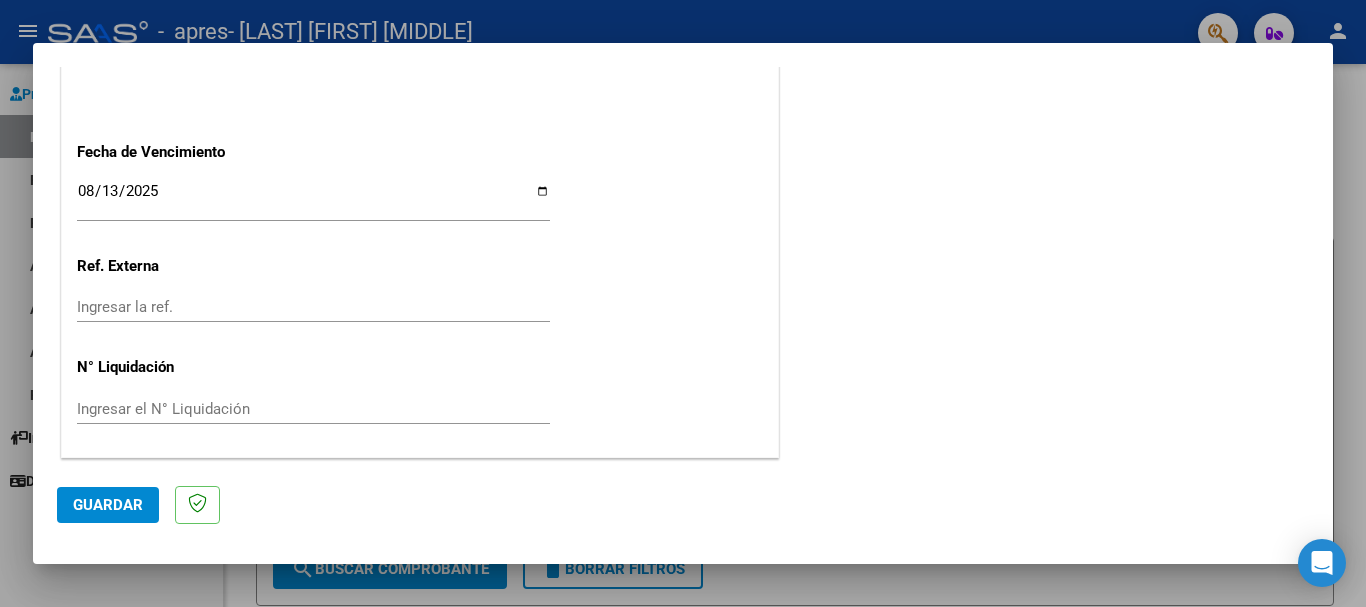 click on "Guardar" 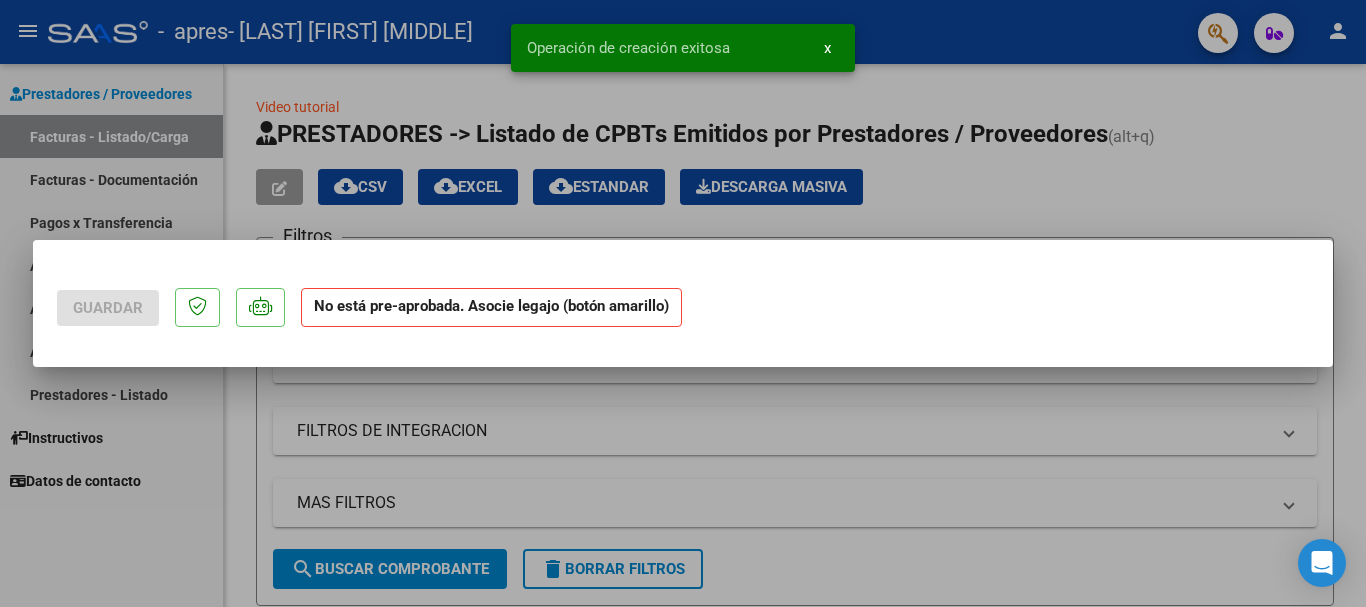 scroll, scrollTop: 0, scrollLeft: 0, axis: both 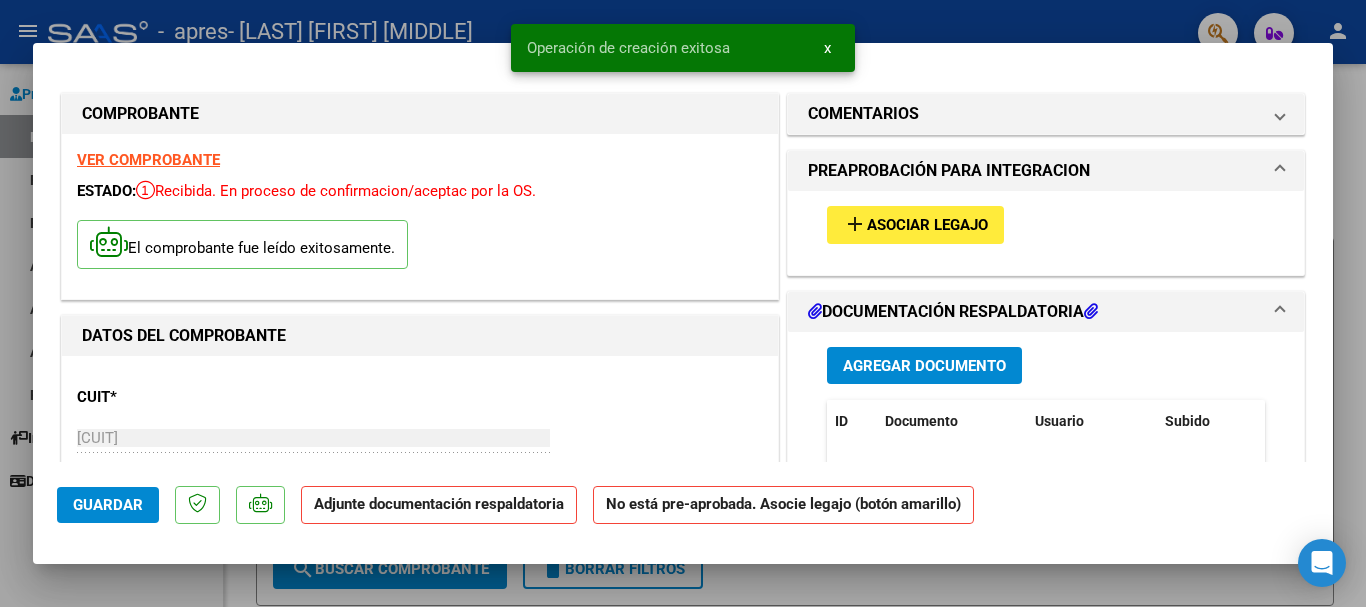 click on "Asociar Legajo" at bounding box center (927, 226) 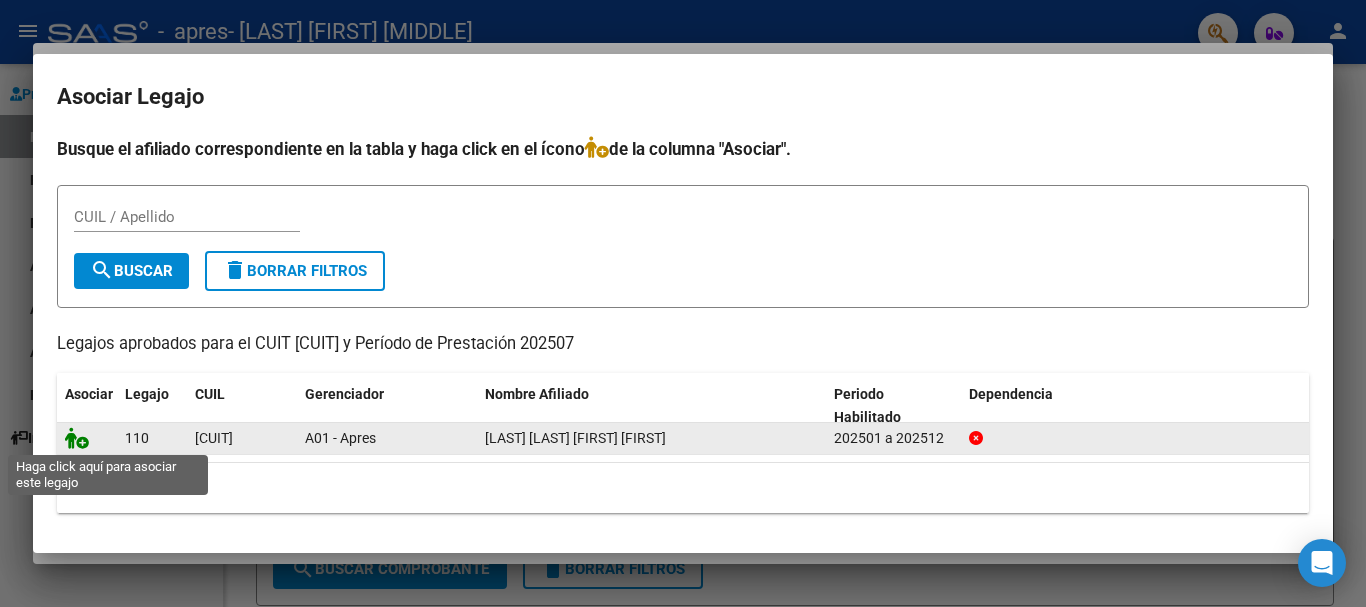 click 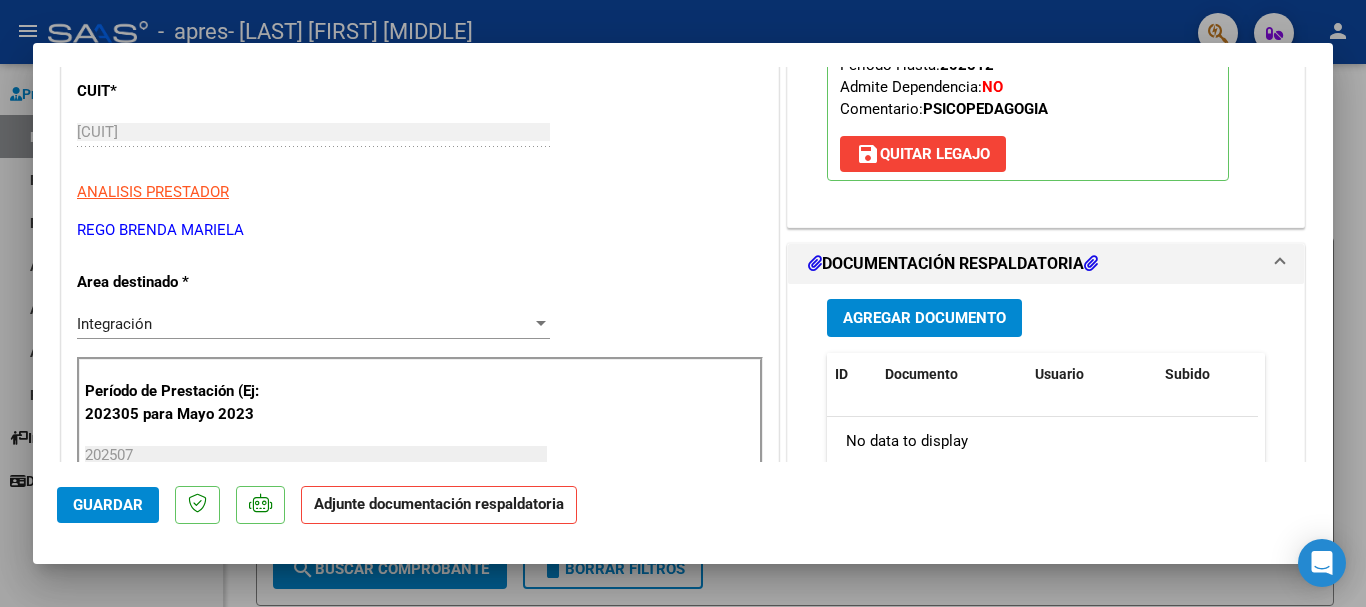 scroll, scrollTop: 400, scrollLeft: 0, axis: vertical 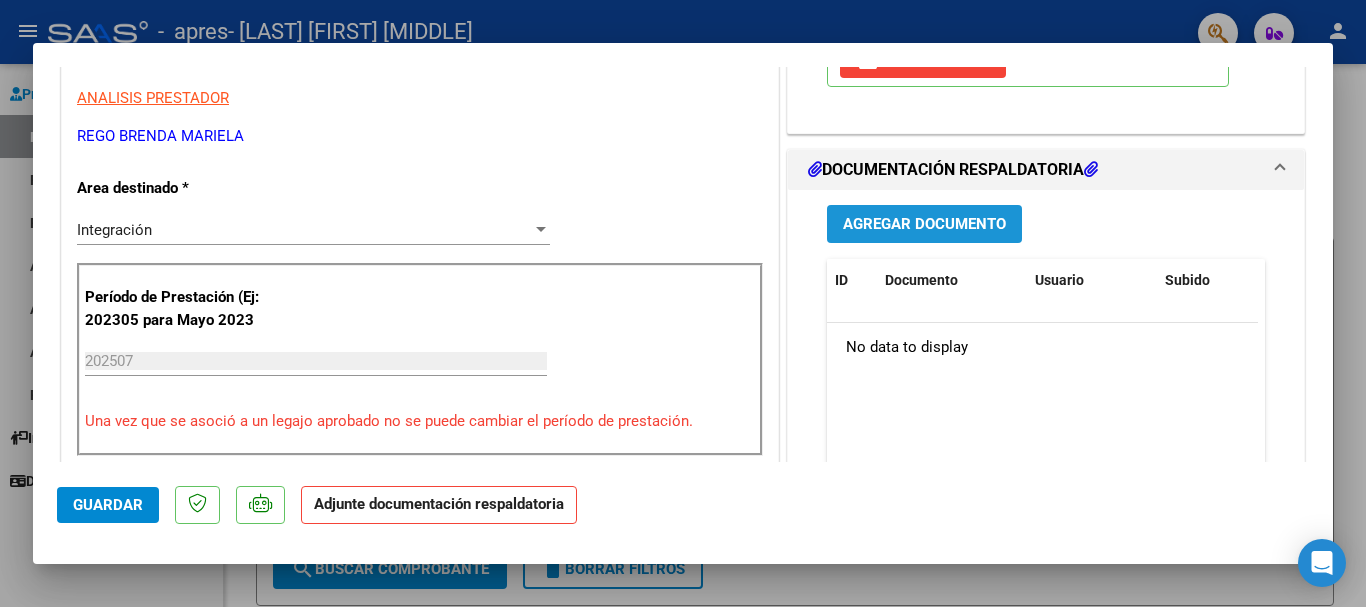 click on "Agregar Documento" at bounding box center [924, 225] 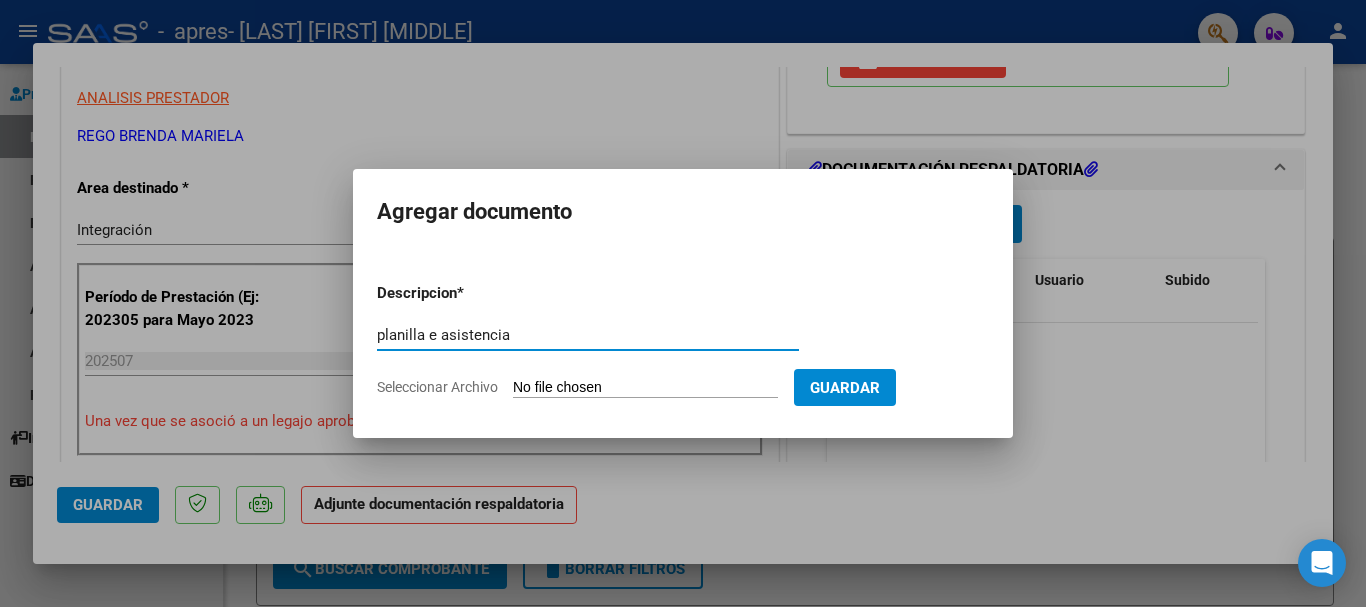 type on "planilla e asistencia" 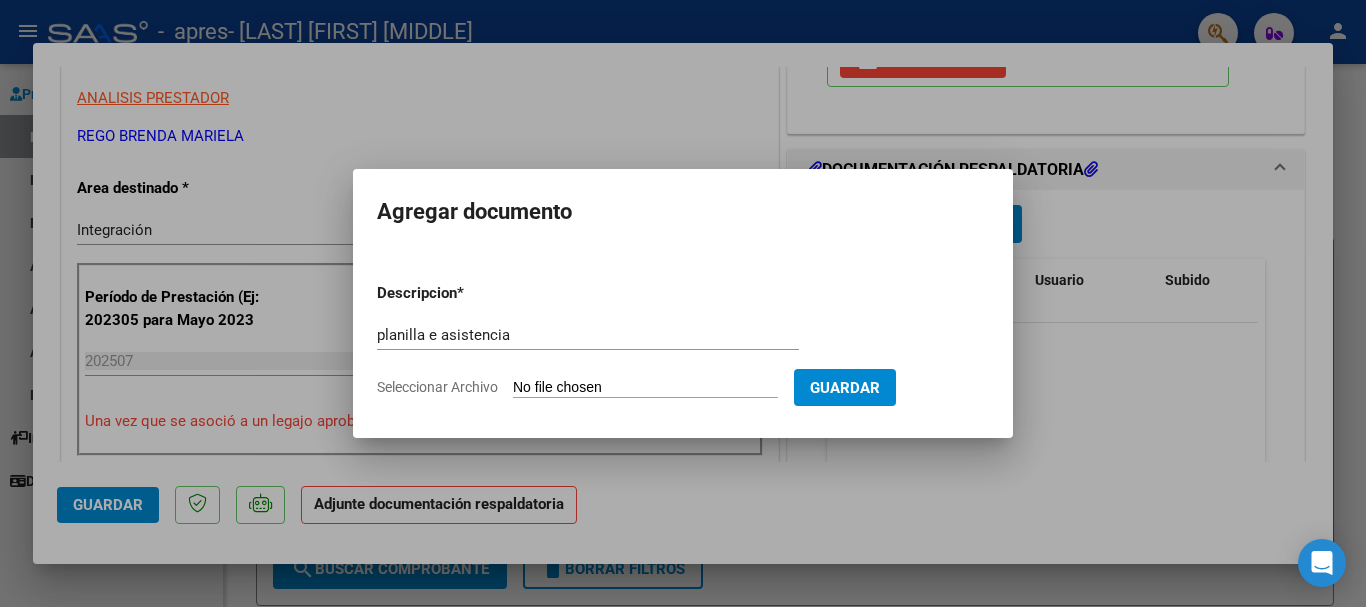 type on "C:\fakepath\planilla.pdf" 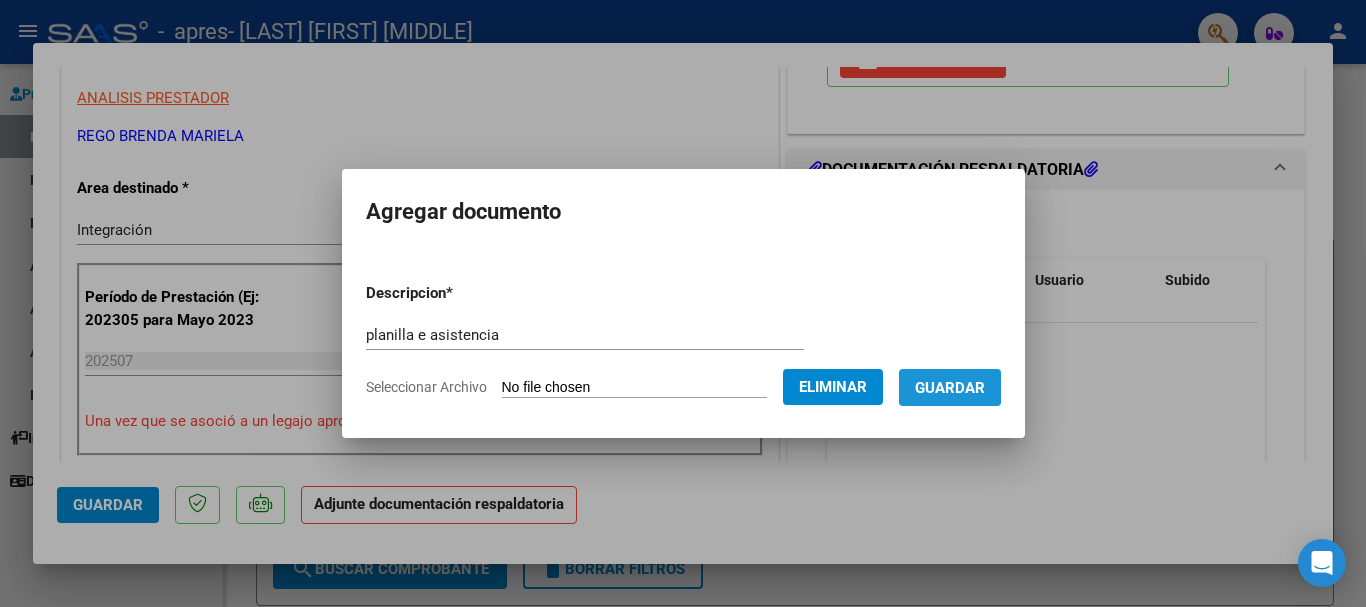 click on "Guardar" at bounding box center (950, 388) 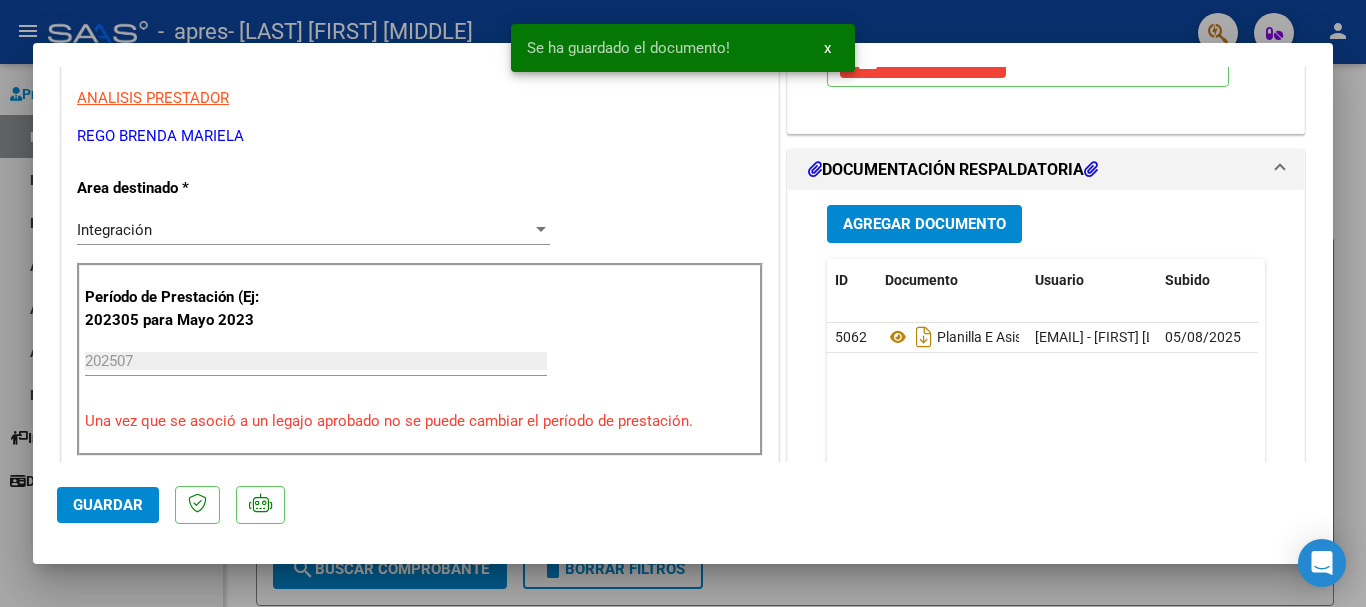 click at bounding box center [683, 303] 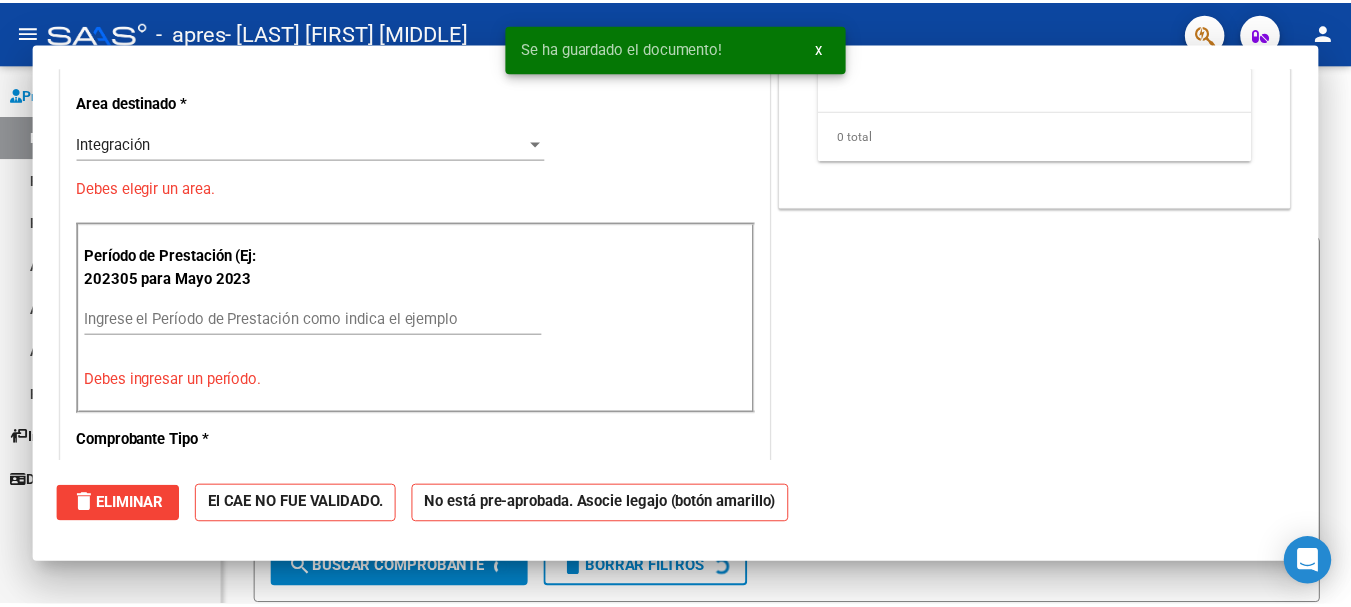 scroll, scrollTop: 0, scrollLeft: 0, axis: both 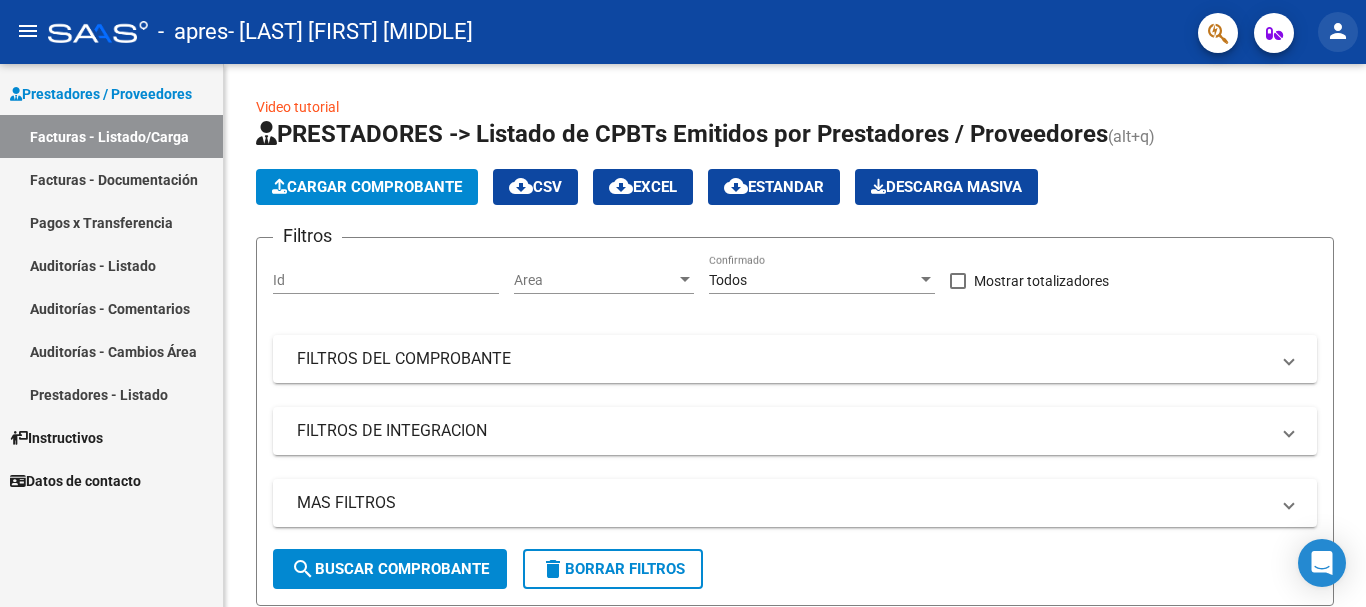 click on "person" 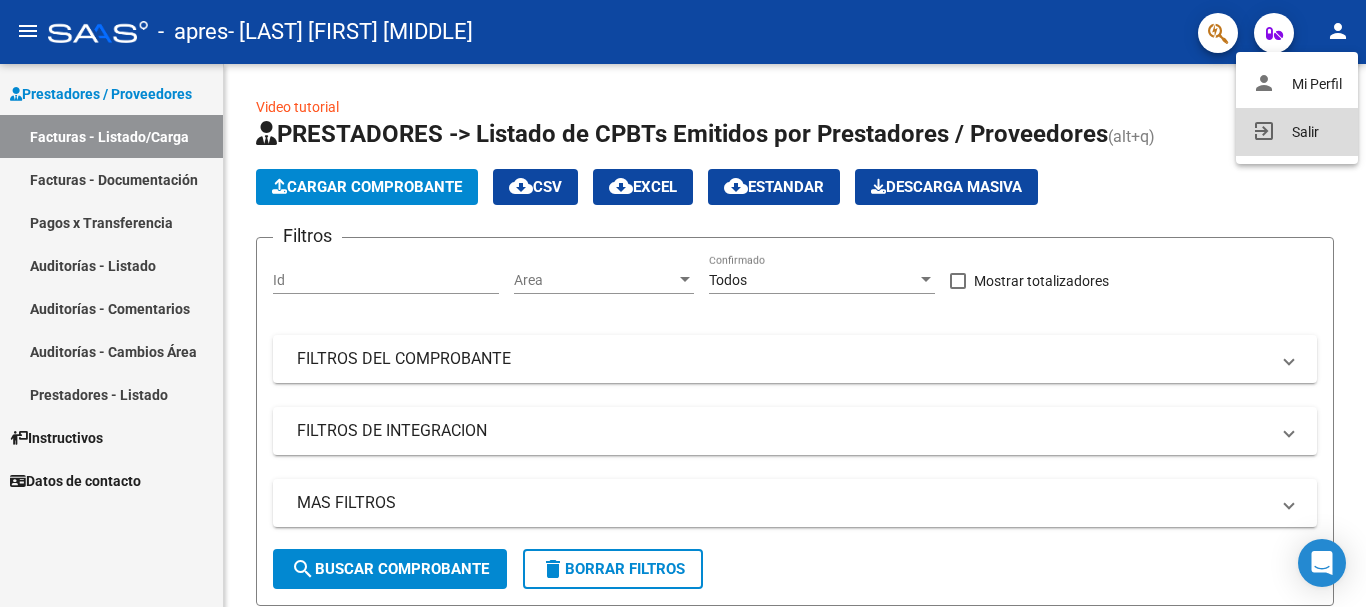 click on "exit_to_app  Salir" at bounding box center [1297, 132] 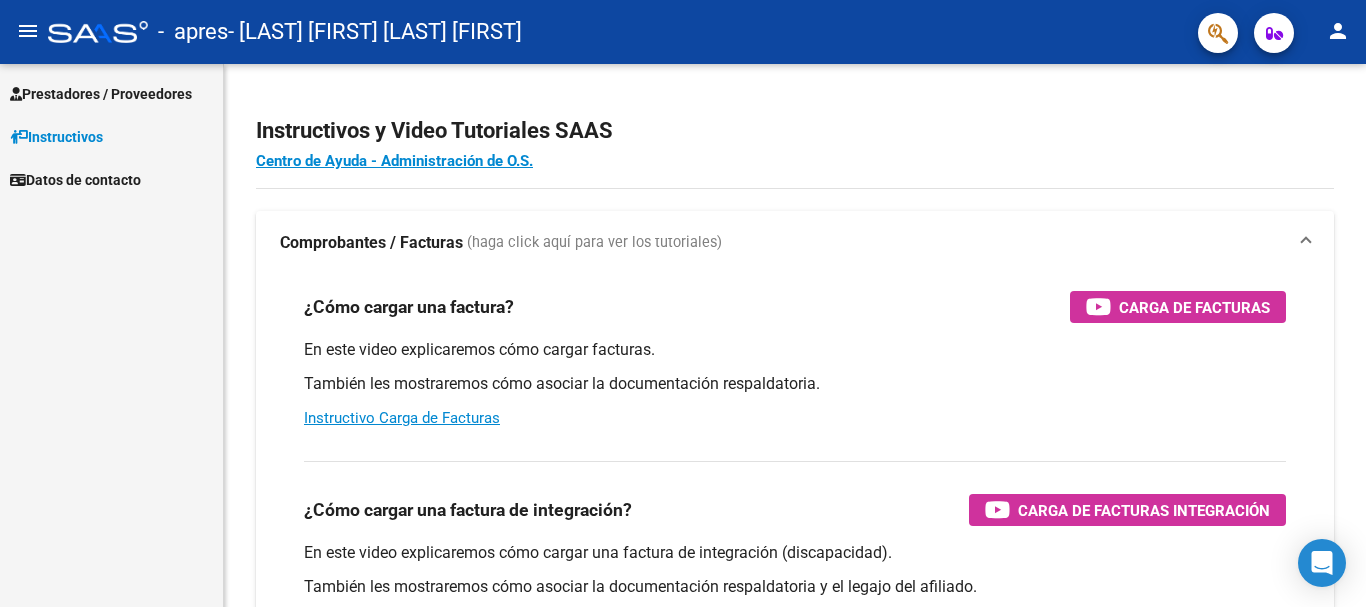 scroll, scrollTop: 0, scrollLeft: 0, axis: both 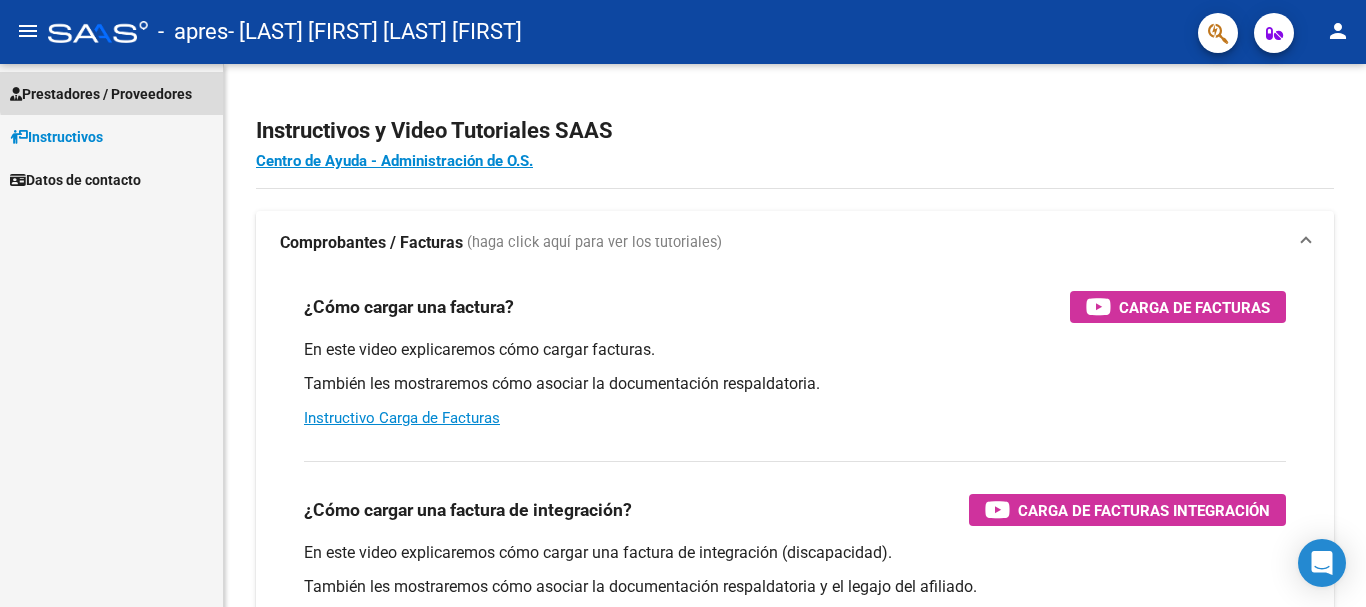 click on "Prestadores / Proveedores" at bounding box center [101, 94] 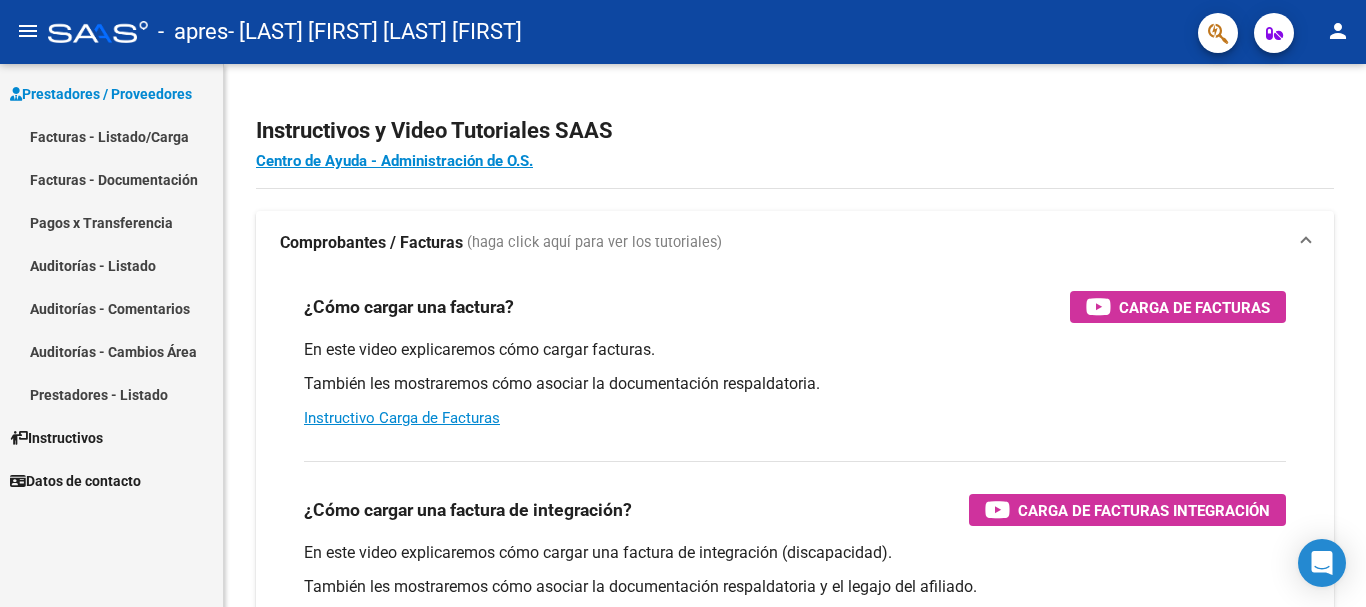 click on "Facturas - Listado/Carga" at bounding box center [111, 136] 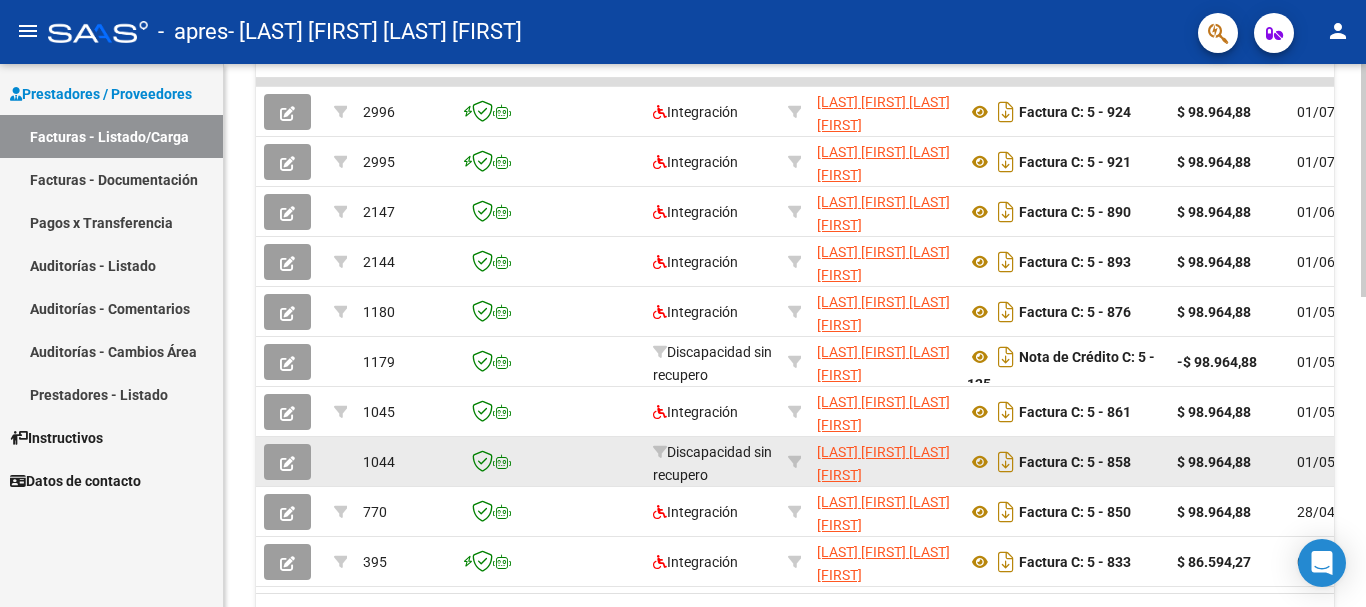 scroll, scrollTop: 724, scrollLeft: 0, axis: vertical 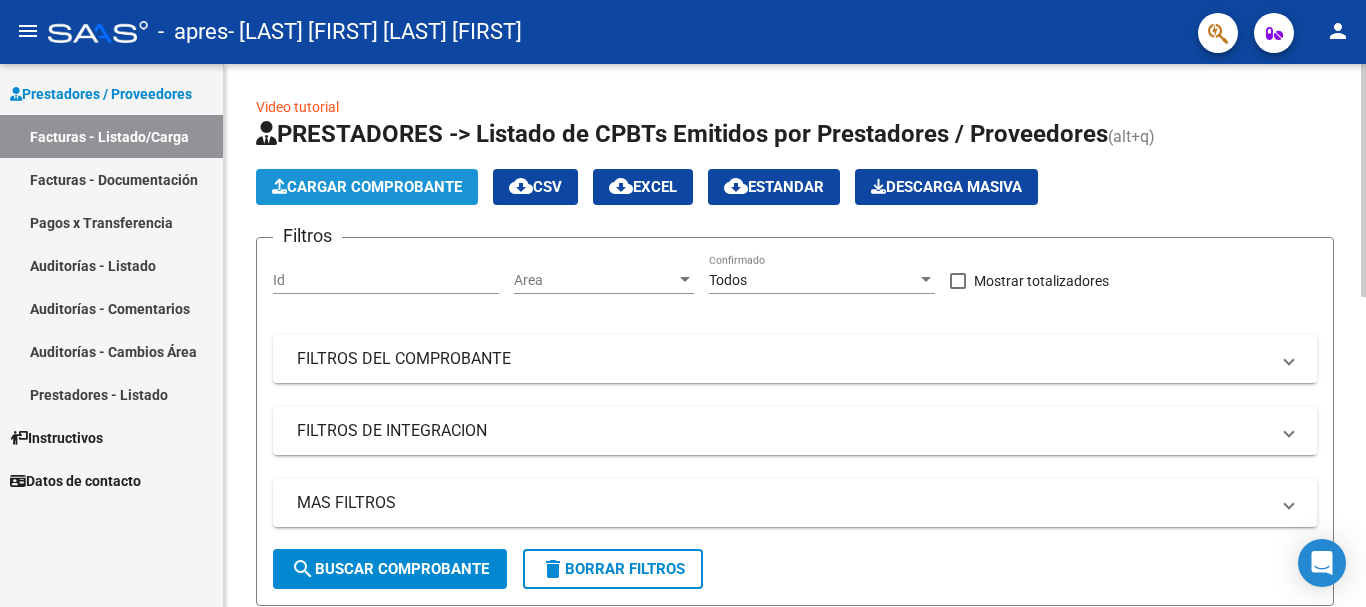 click on "Cargar Comprobante" 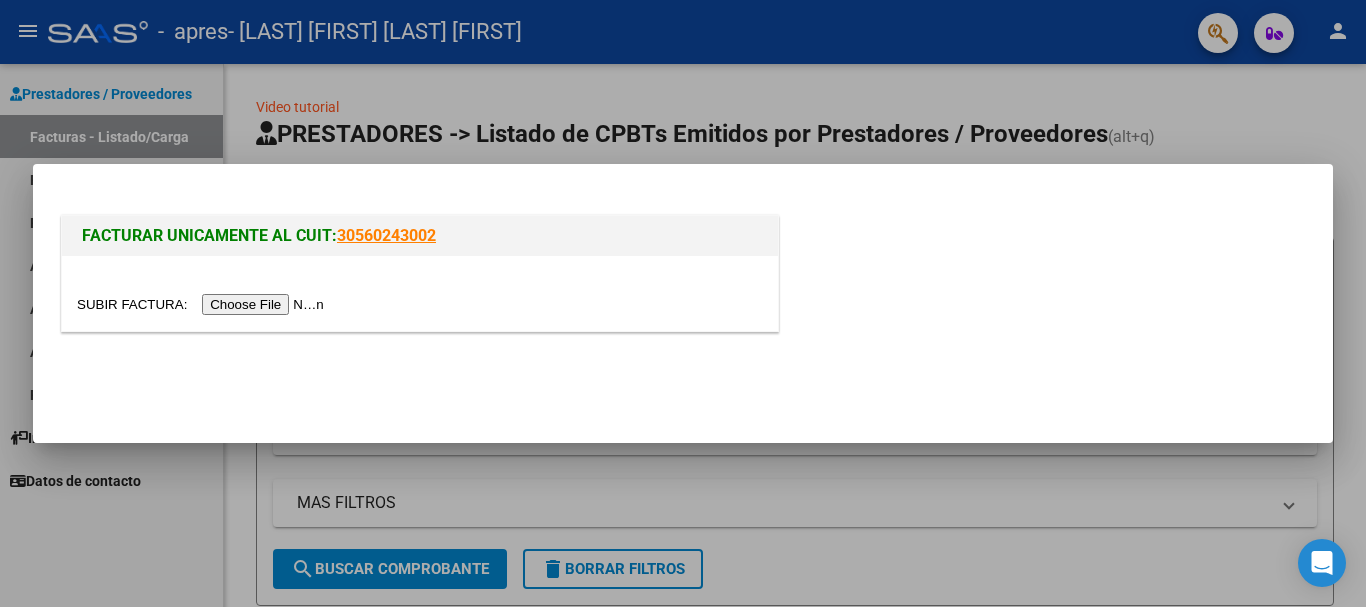 click at bounding box center [203, 304] 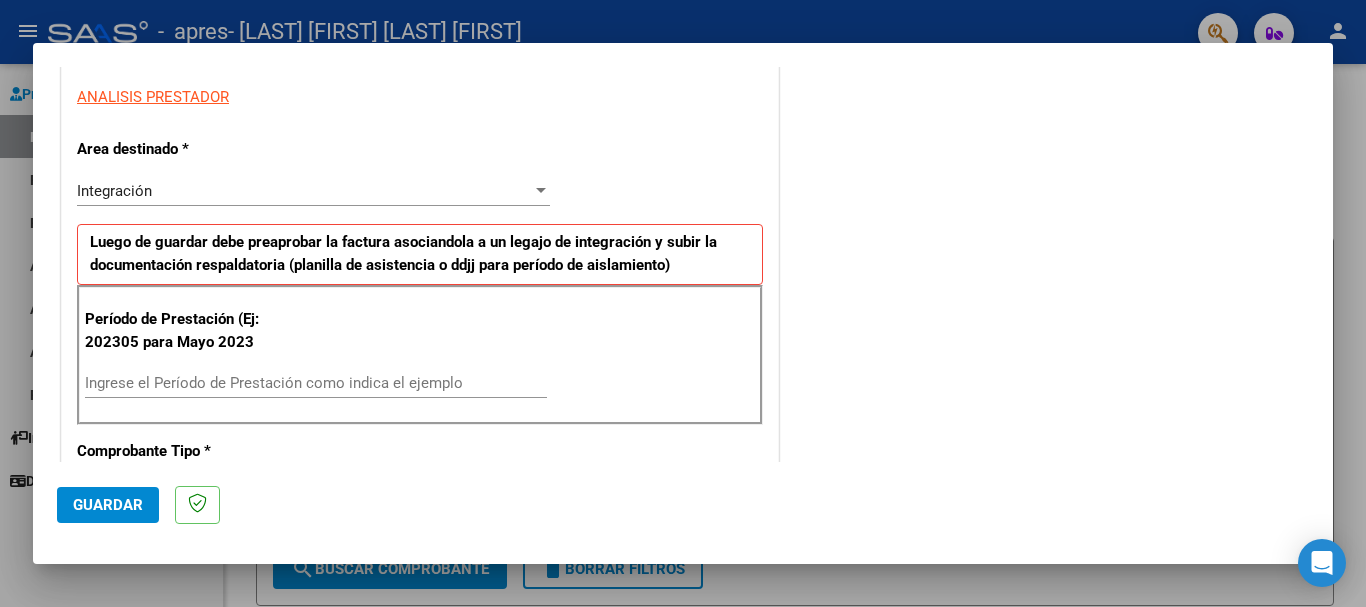 scroll, scrollTop: 400, scrollLeft: 0, axis: vertical 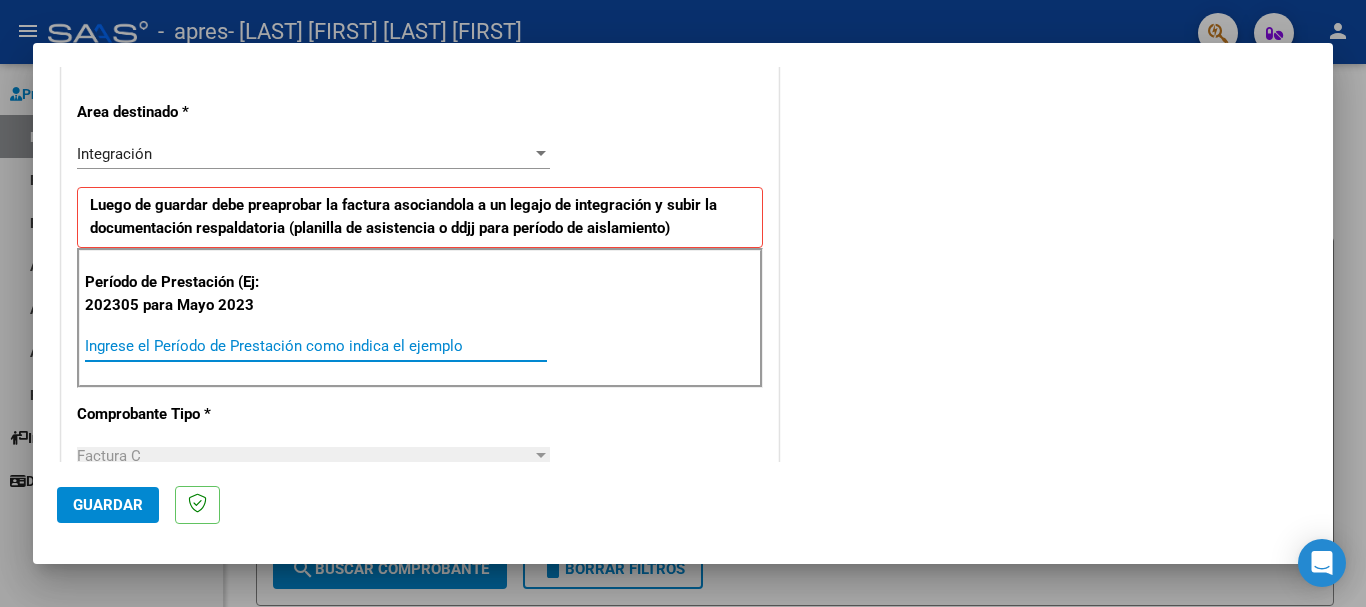 click on "Ingrese el Período de Prestación como indica el ejemplo" at bounding box center (316, 346) 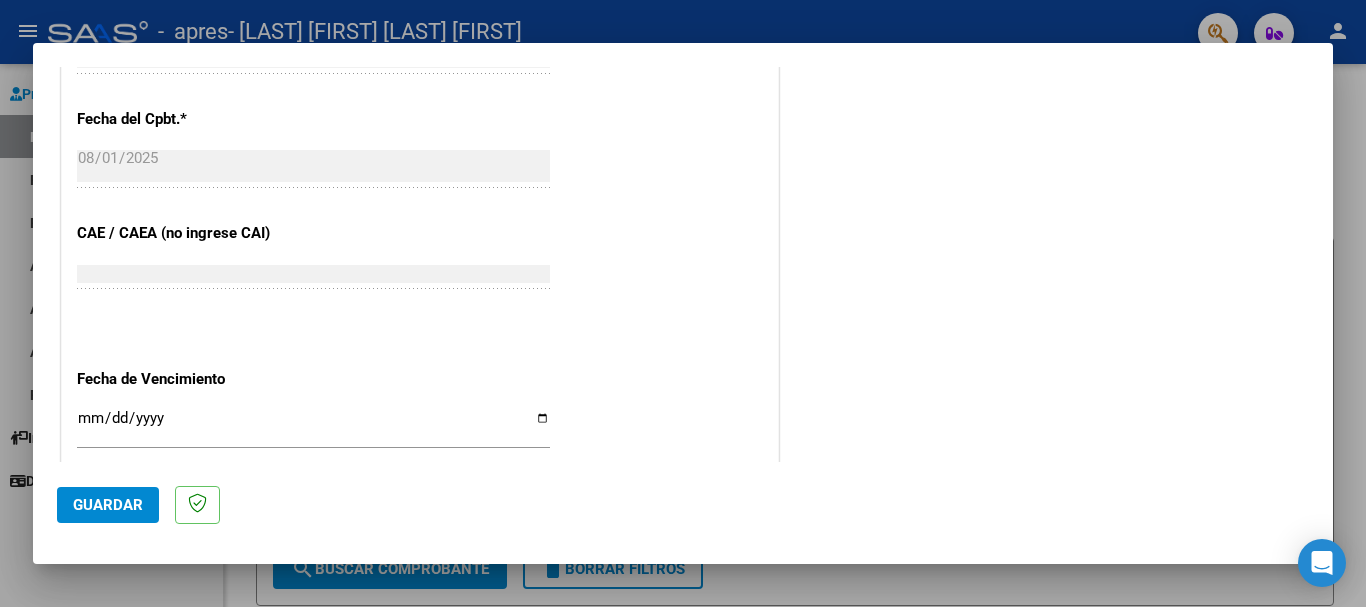 scroll, scrollTop: 1200, scrollLeft: 0, axis: vertical 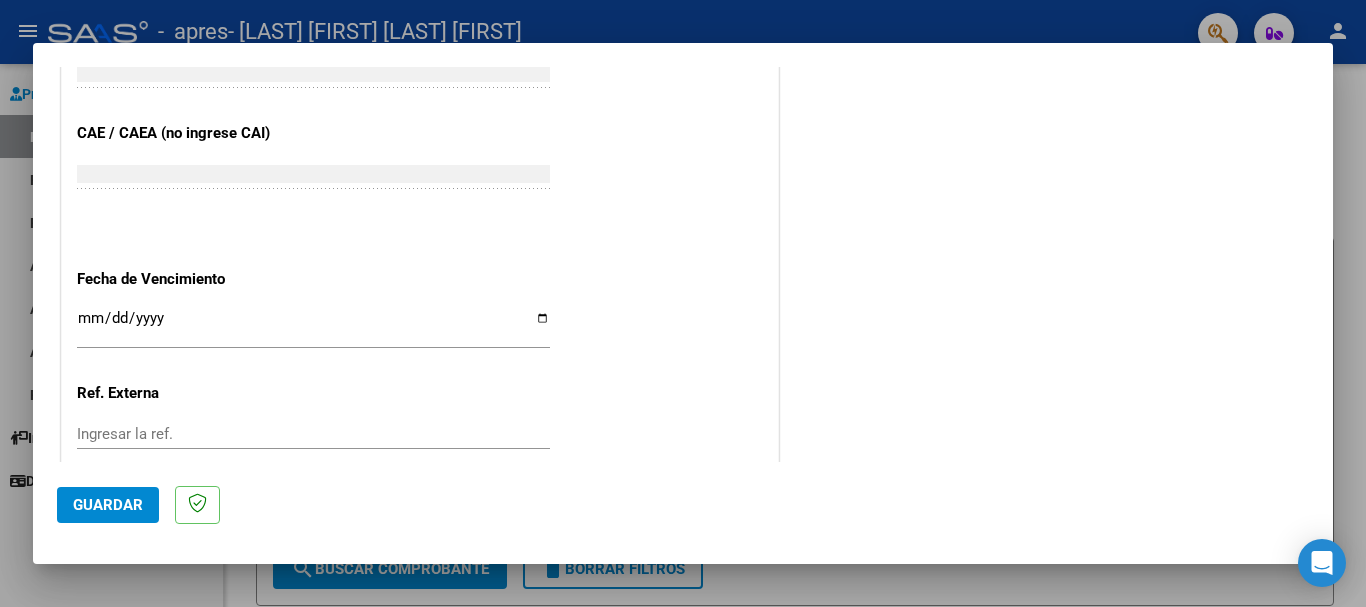 type on "202507" 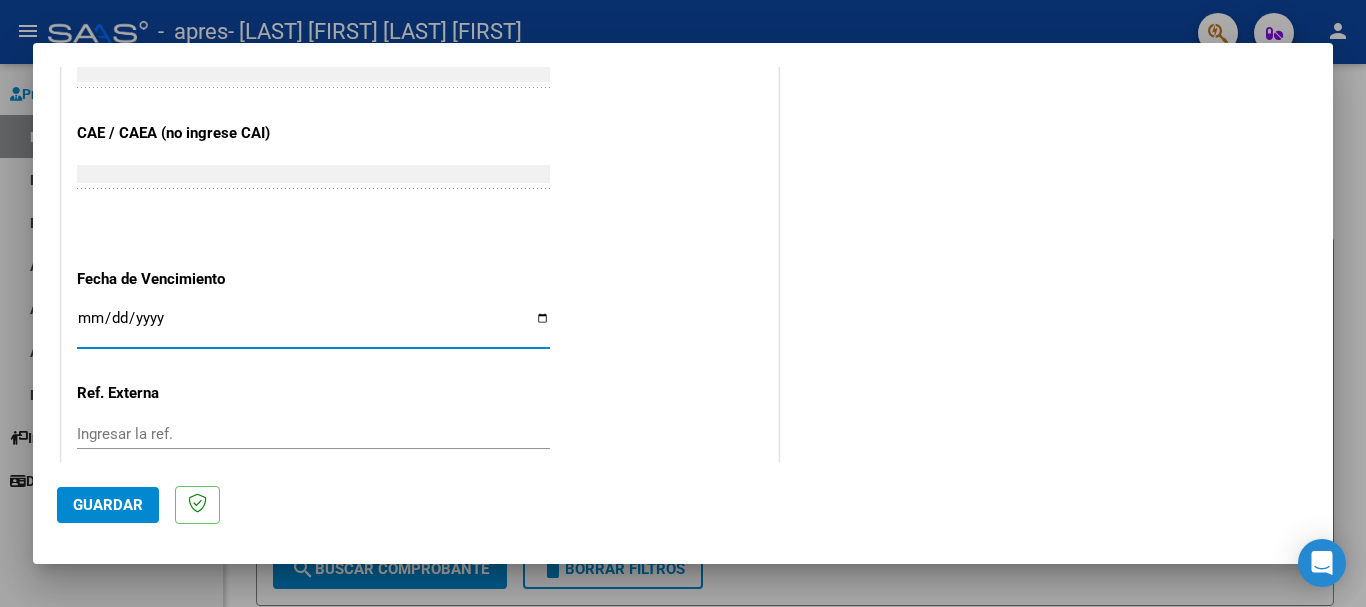 click on "Ingresar la fecha" at bounding box center [313, 326] 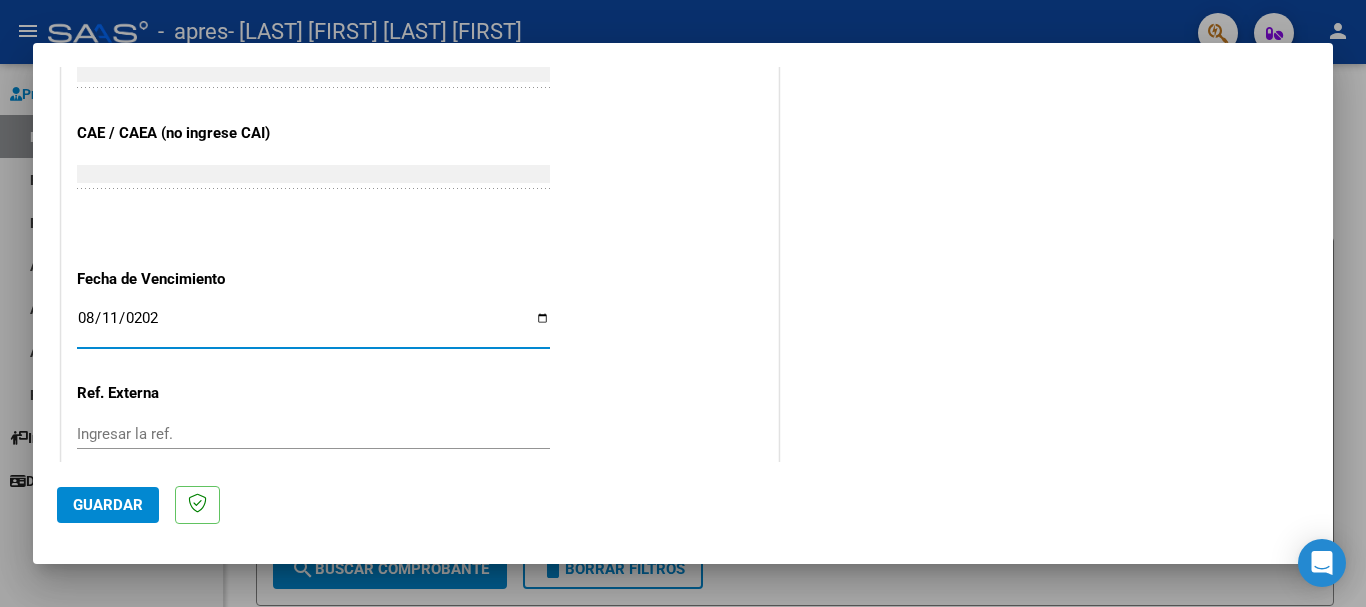 type on "2025-08-11" 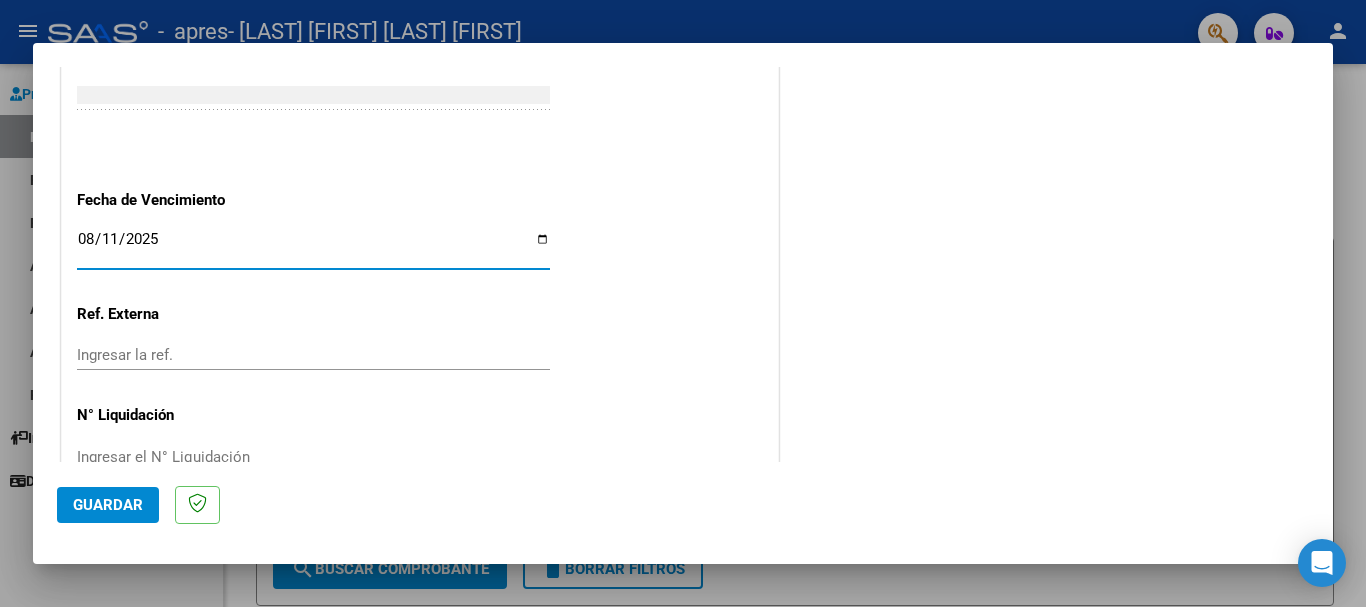 scroll, scrollTop: 1327, scrollLeft: 0, axis: vertical 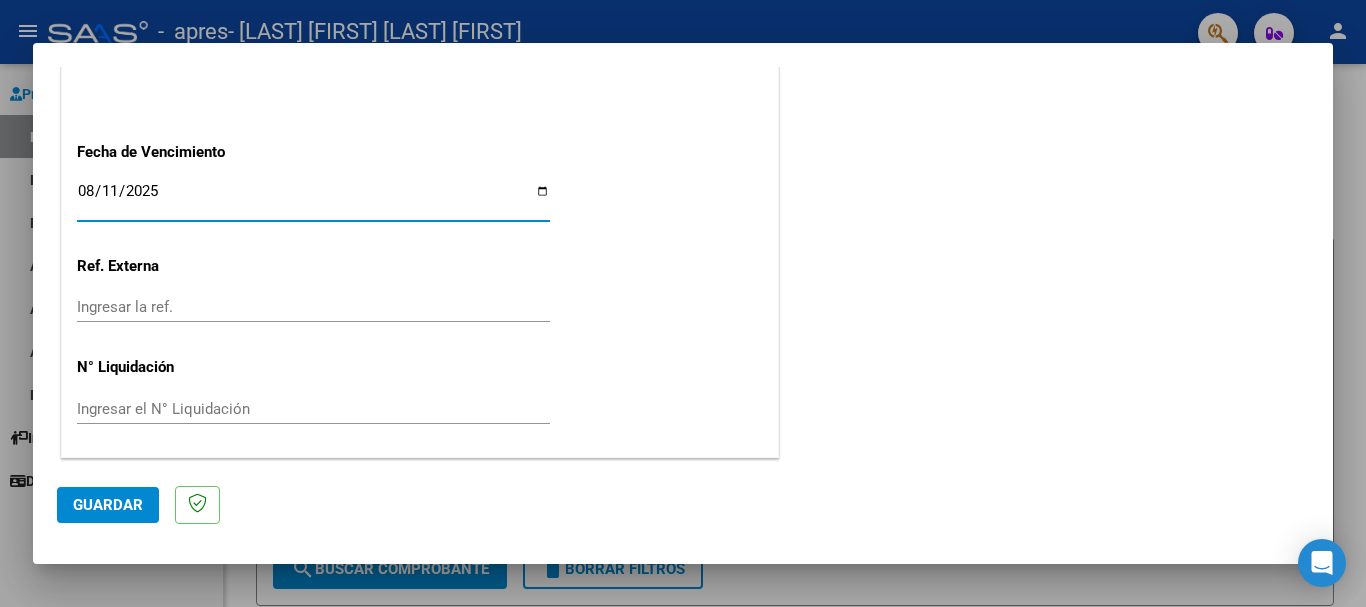 click on "Guardar" 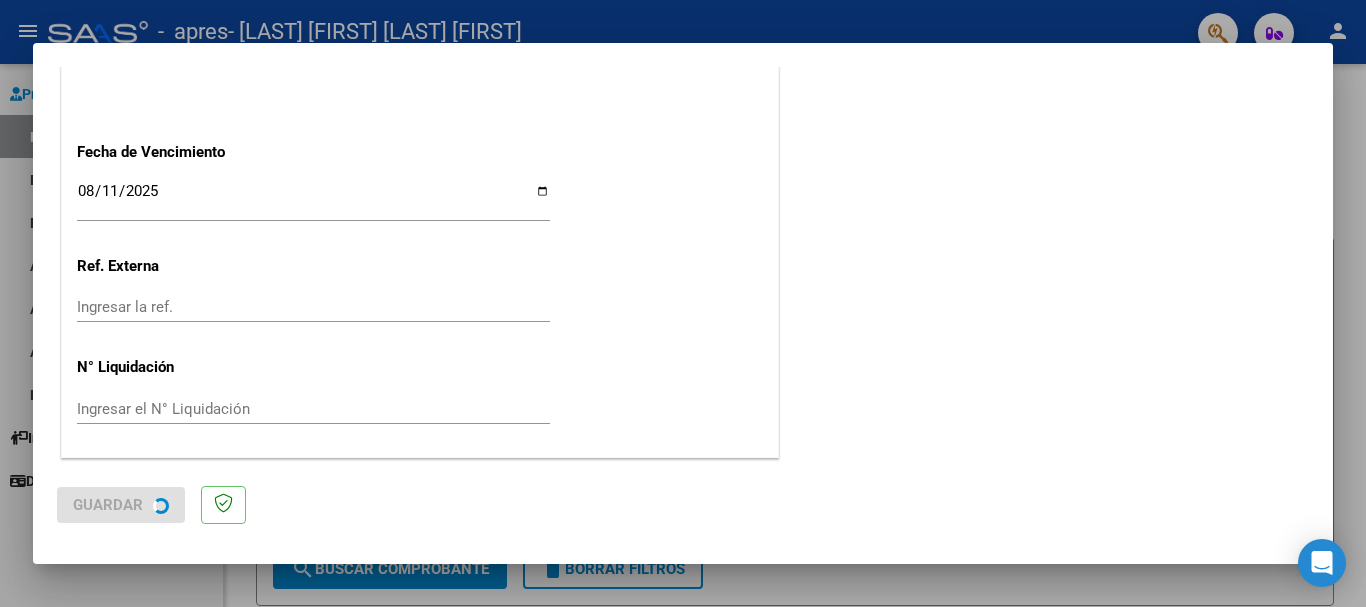 scroll, scrollTop: 0, scrollLeft: 0, axis: both 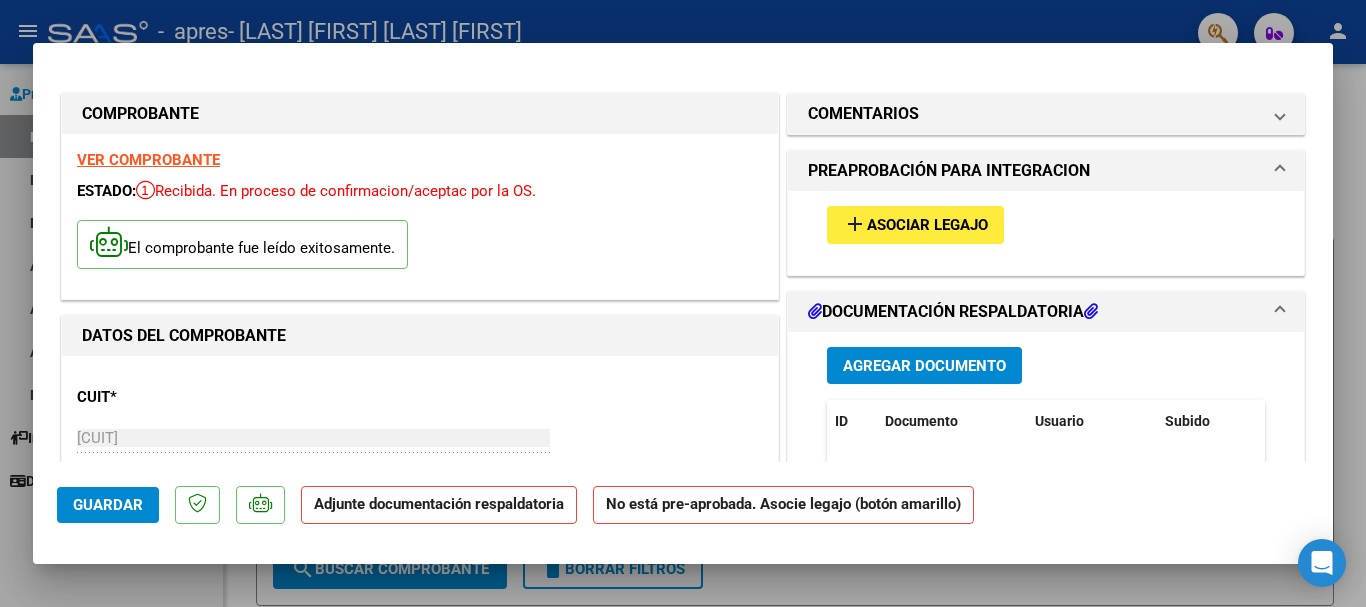 click on "add Asociar Legajo" at bounding box center [915, 224] 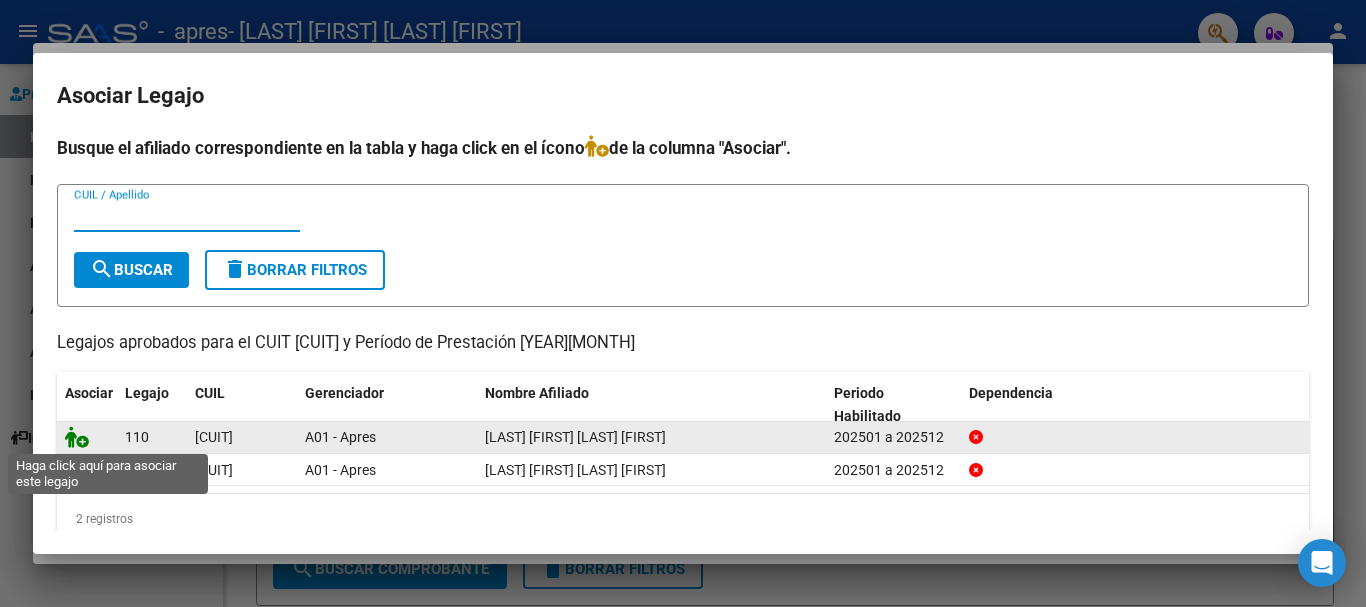 click 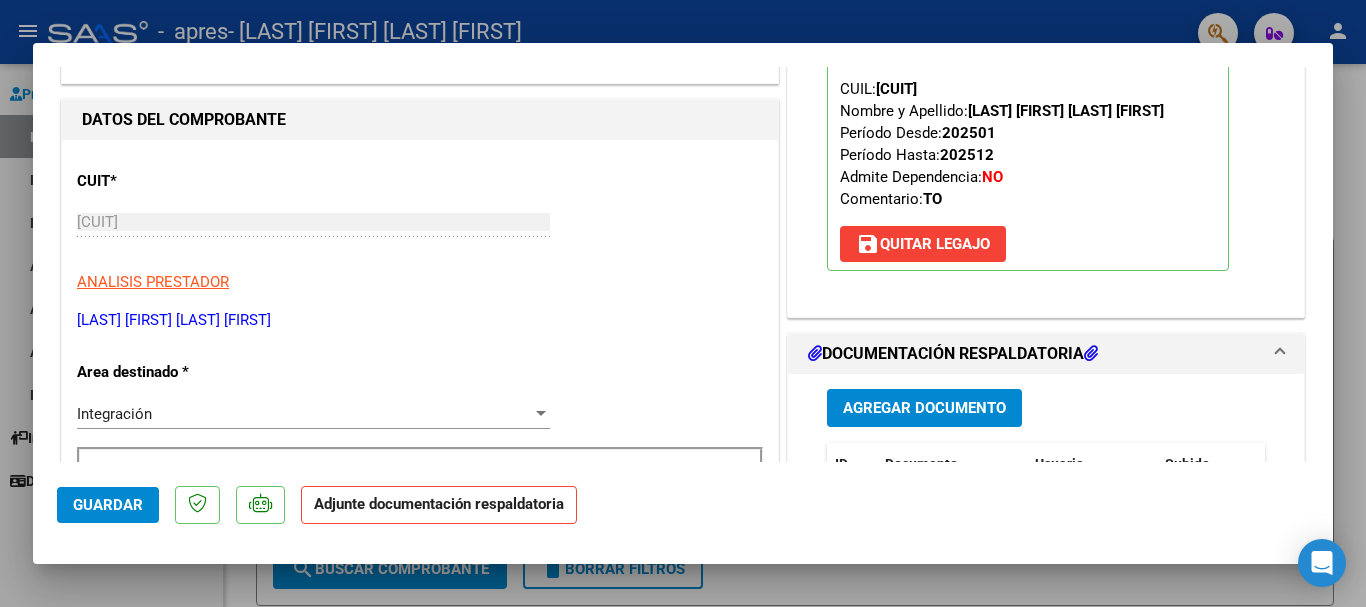 scroll, scrollTop: 300, scrollLeft: 0, axis: vertical 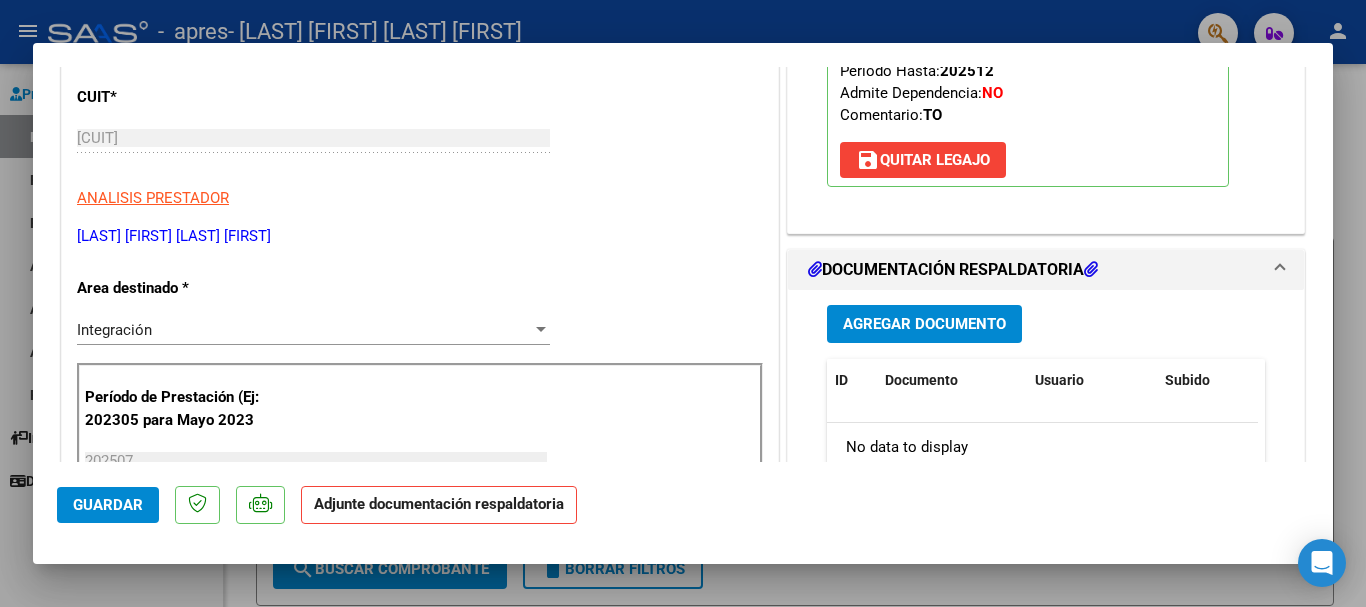 click on "Agregar Documento" at bounding box center (924, 325) 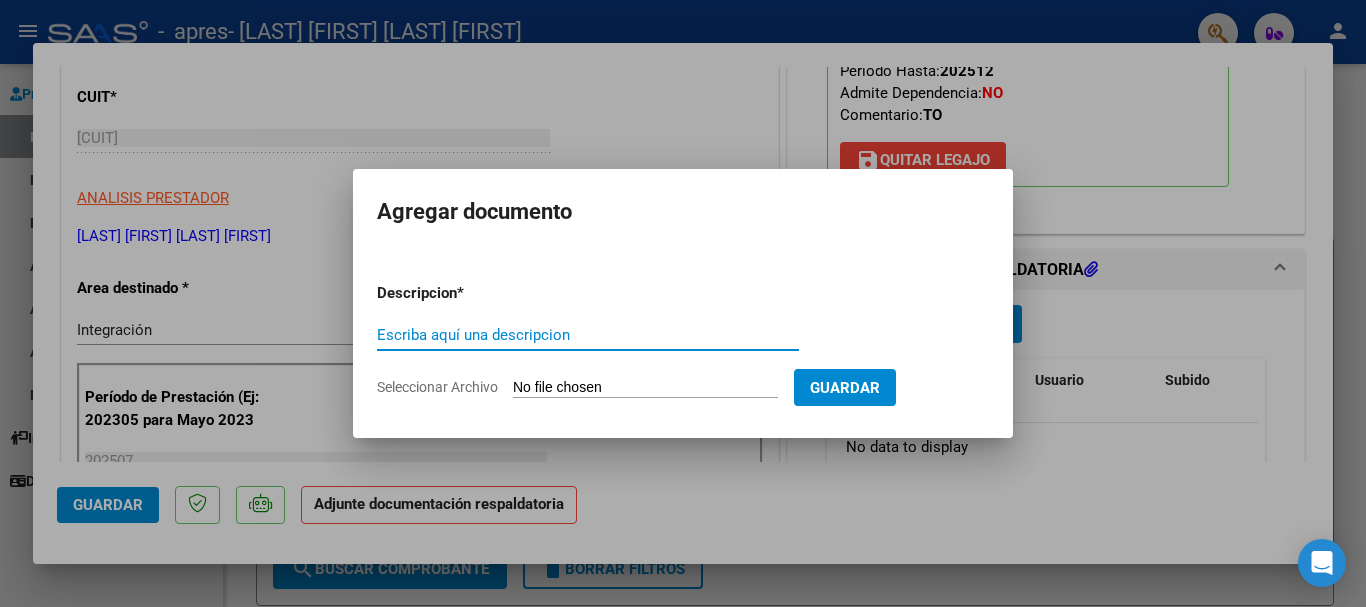 click on "Escriba aquí una descripcion" at bounding box center (588, 335) 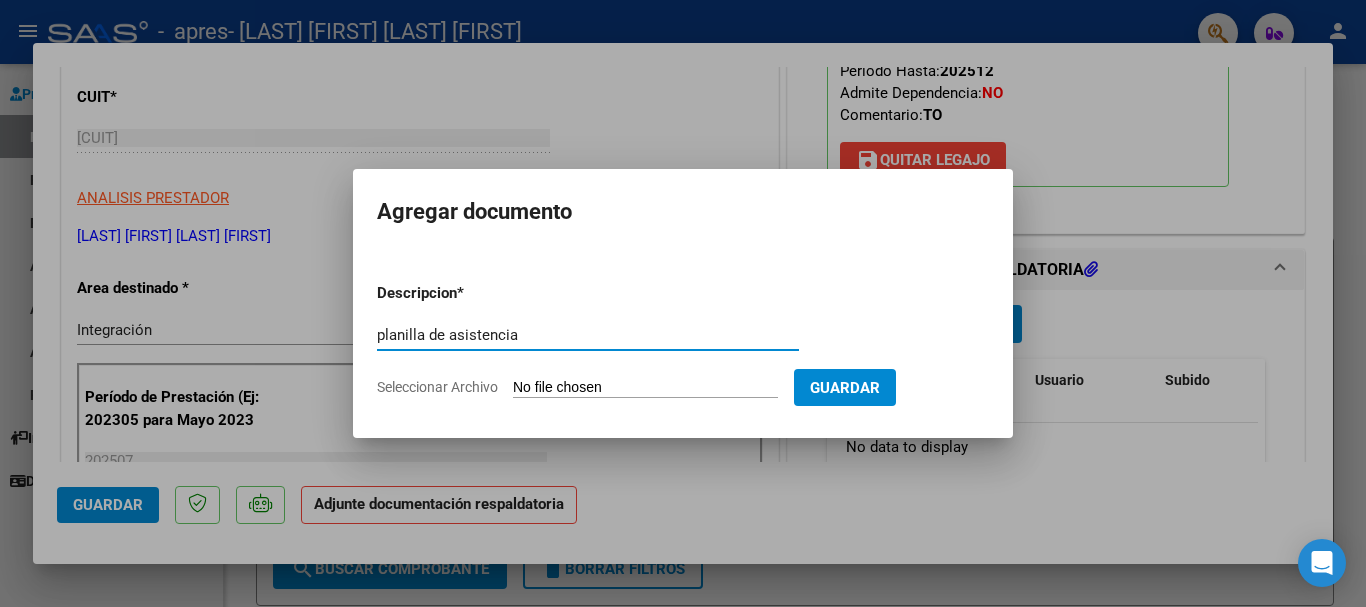 type on "planilla de asistencia" 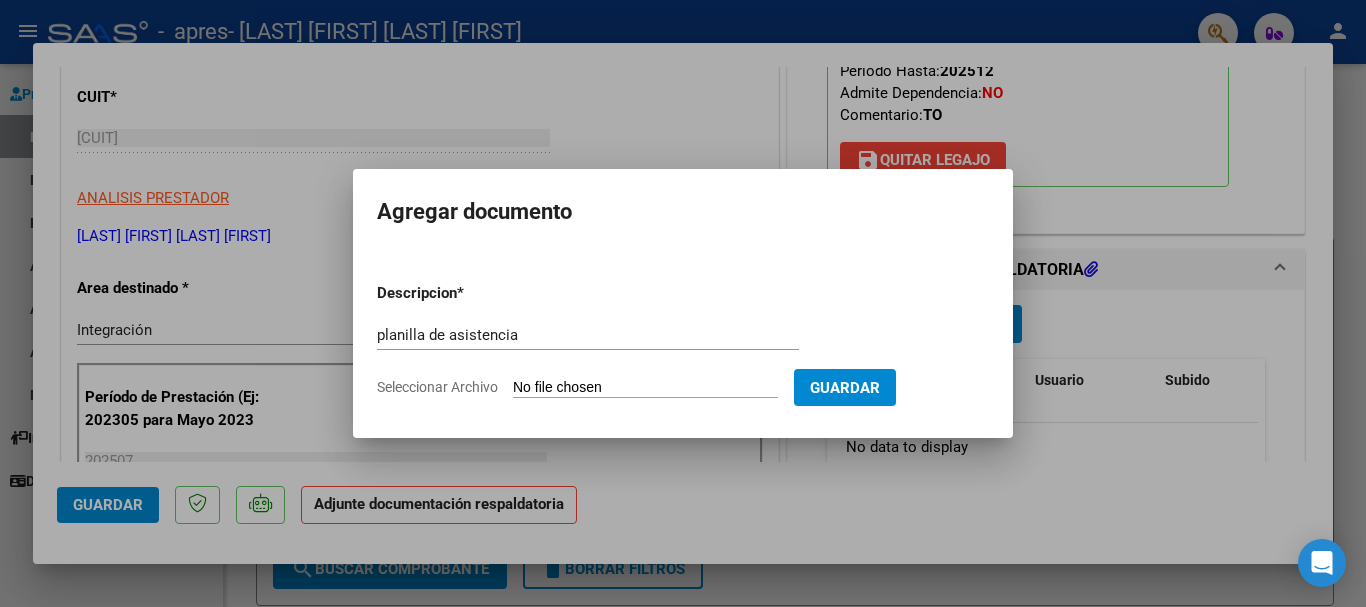 type on "C:\fakepath\planilla.pdf" 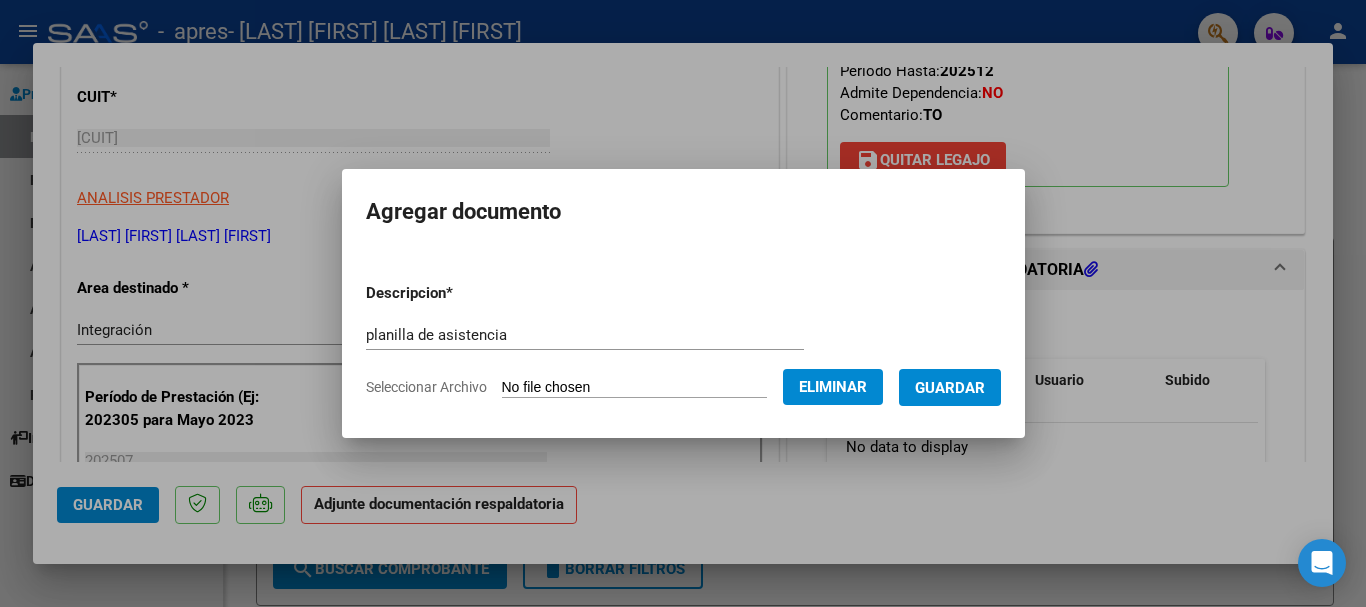 click on "Guardar" at bounding box center (950, 388) 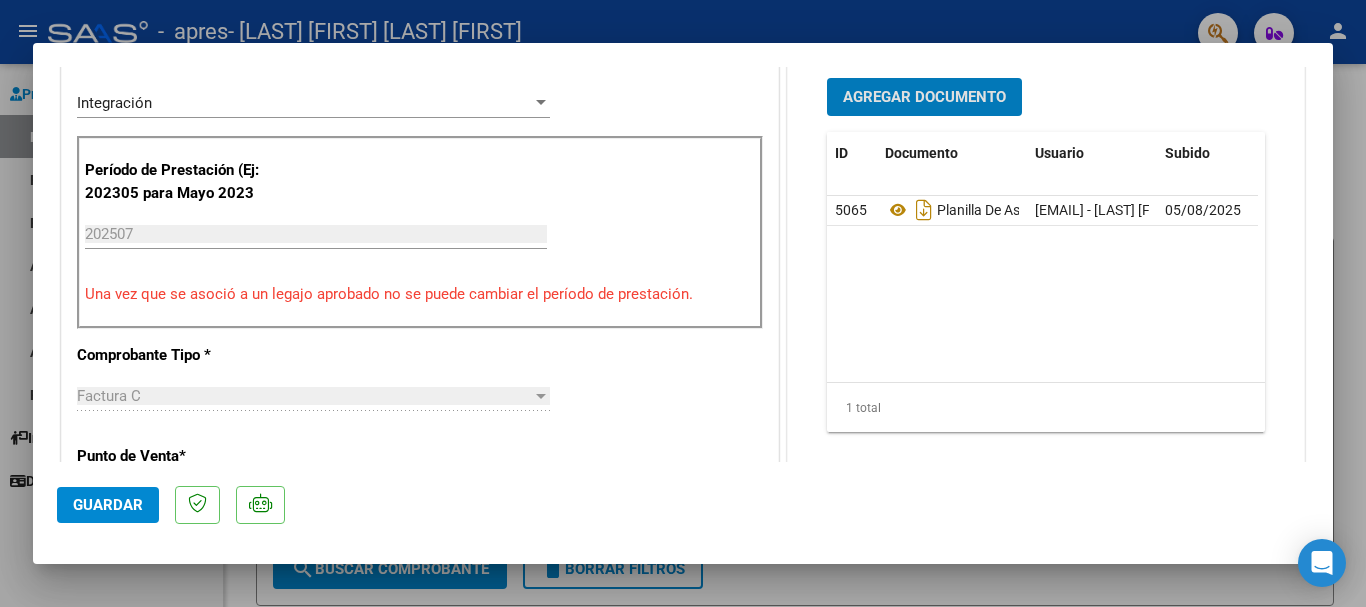 scroll, scrollTop: 700, scrollLeft: 0, axis: vertical 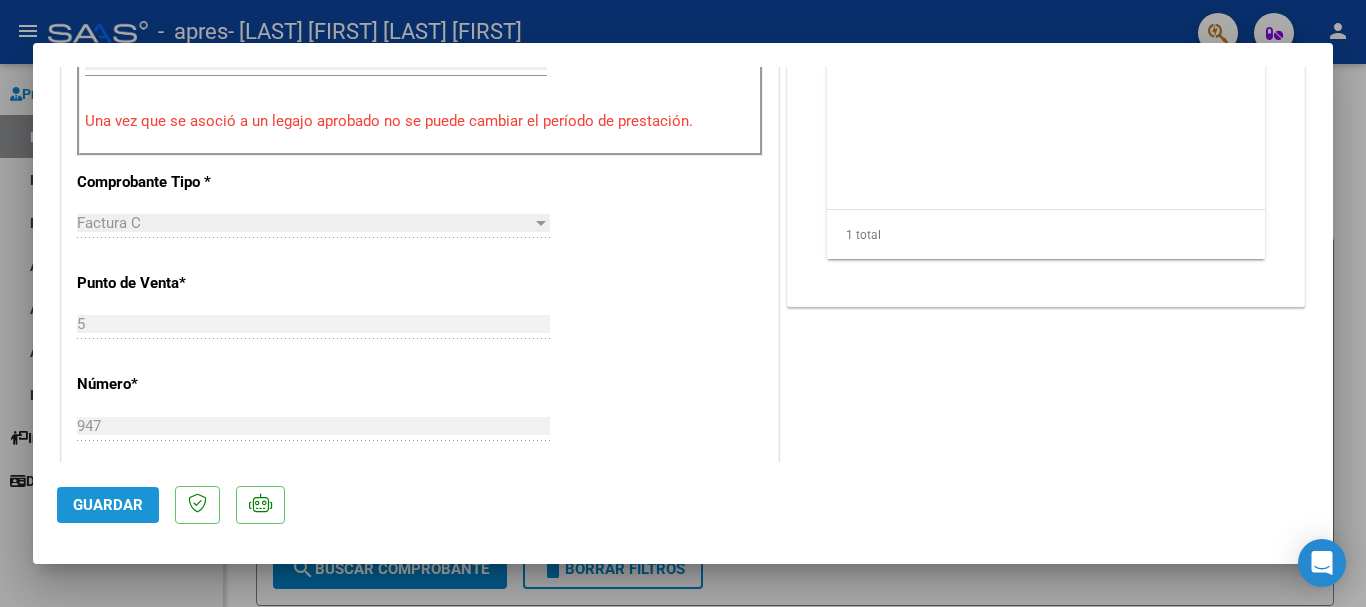 click on "Guardar" 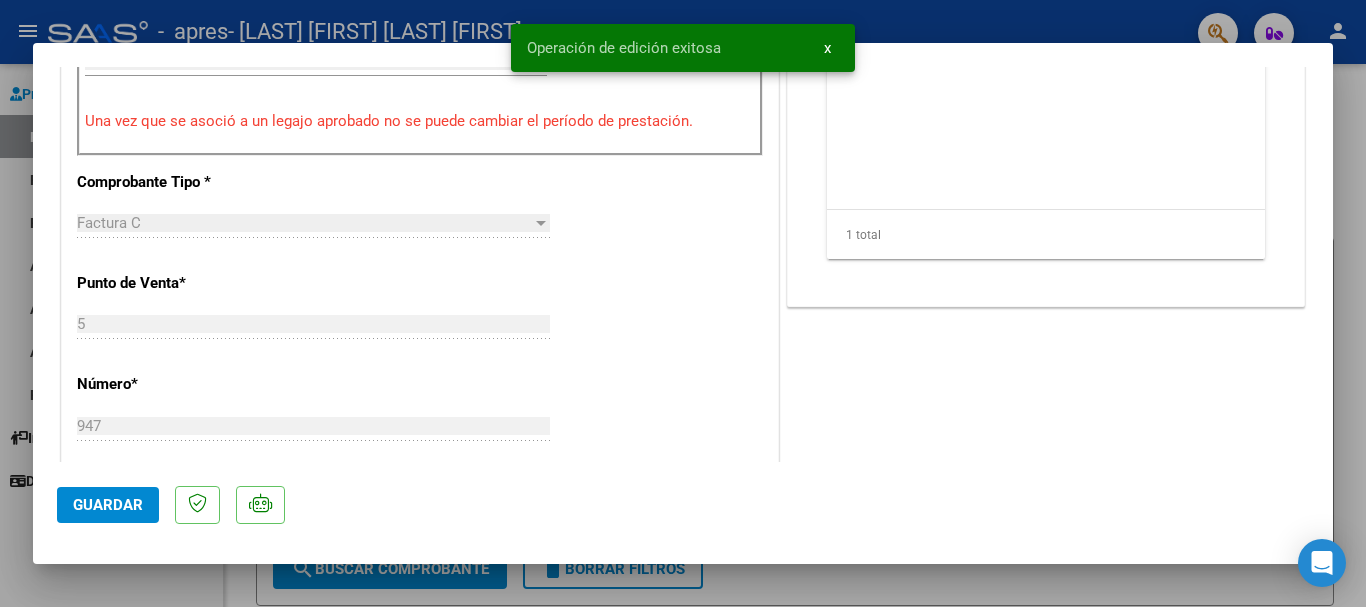 click at bounding box center (683, 303) 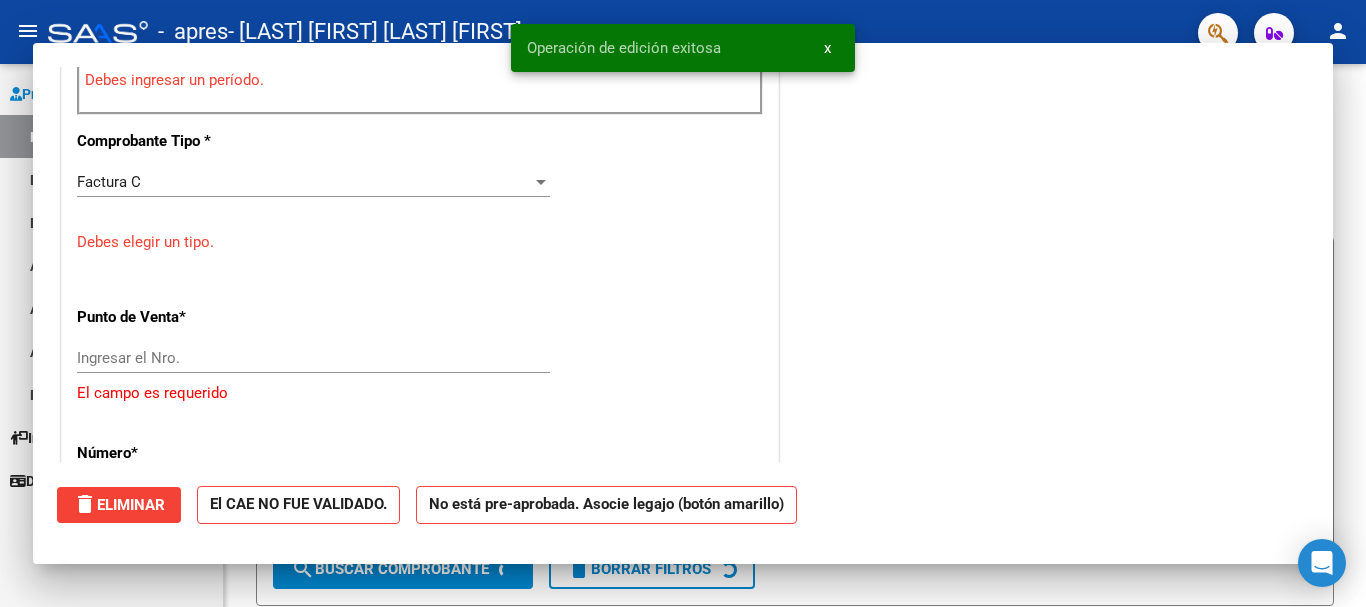 scroll, scrollTop: 0, scrollLeft: 0, axis: both 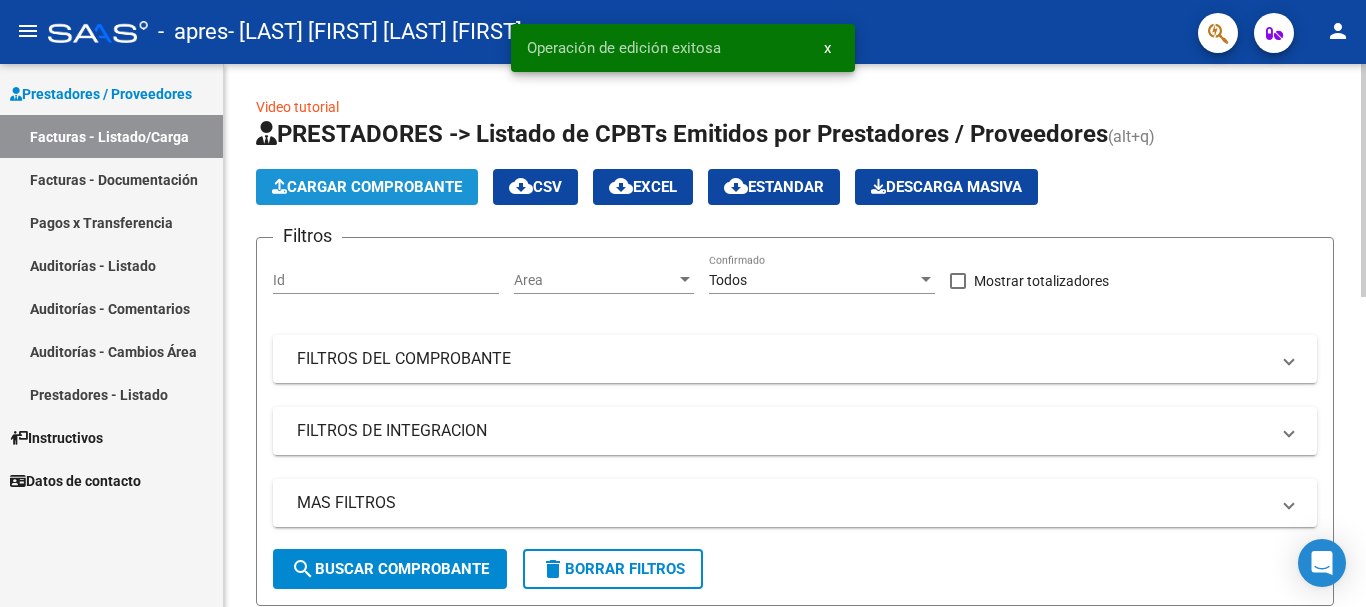 click on "Cargar Comprobante" 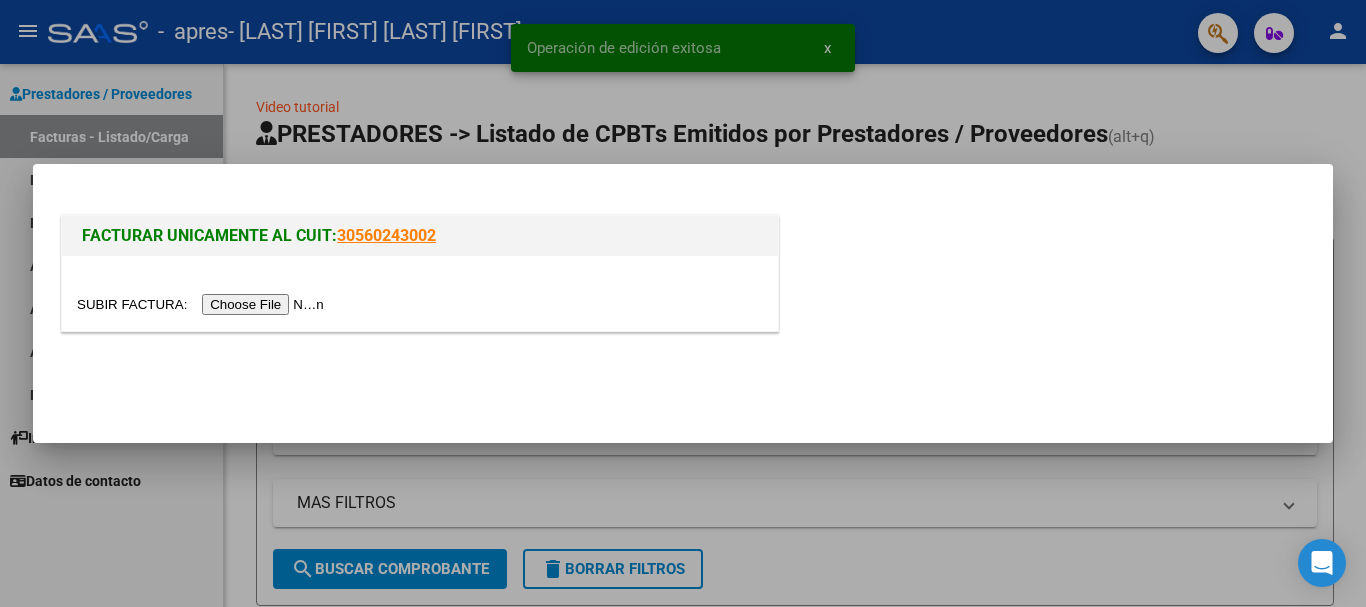 click at bounding box center (203, 304) 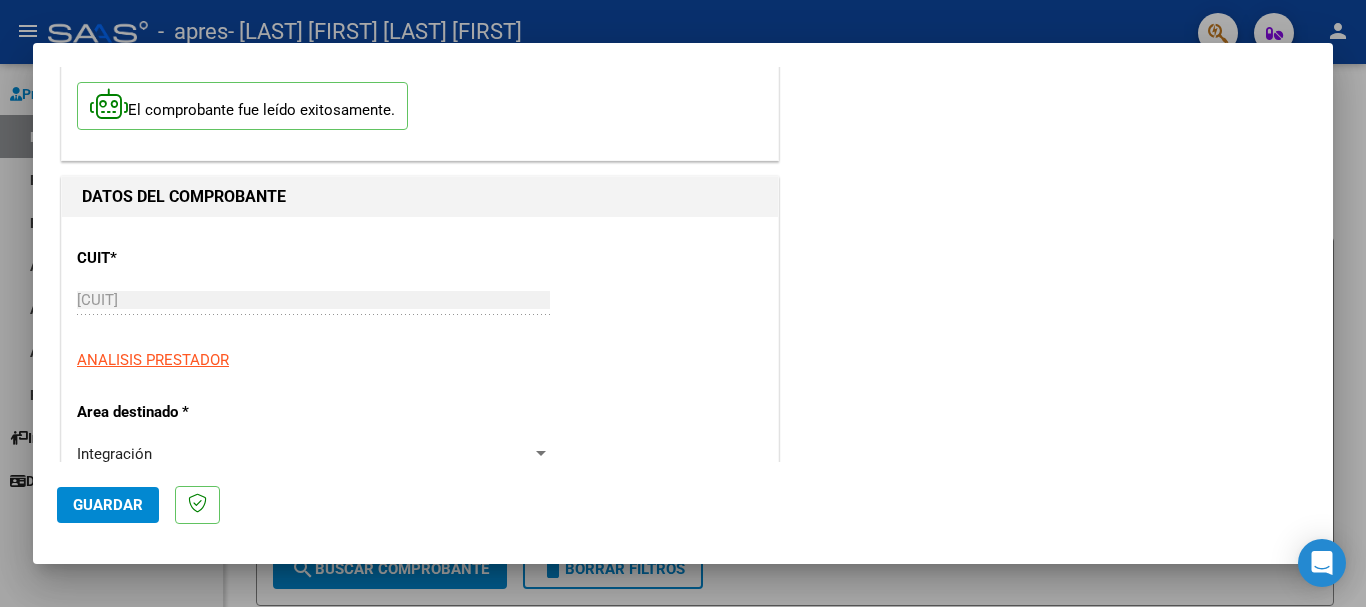 scroll, scrollTop: 300, scrollLeft: 0, axis: vertical 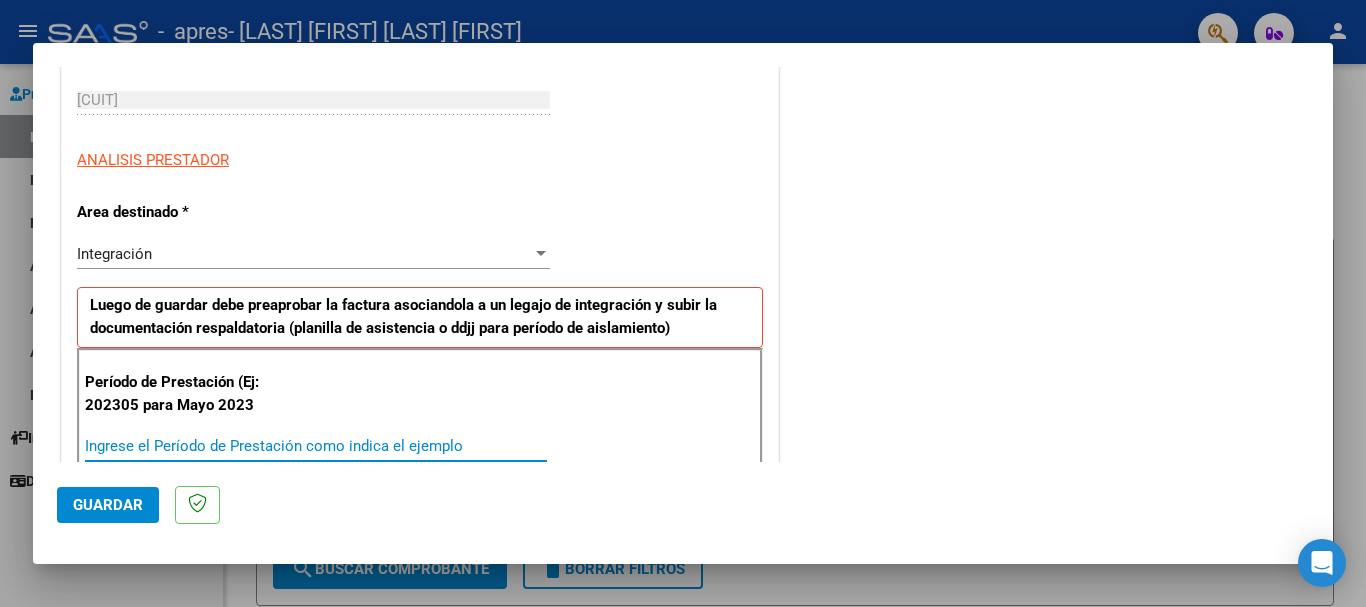 click on "Ingrese el Período de Prestación como indica el ejemplo" at bounding box center (316, 446) 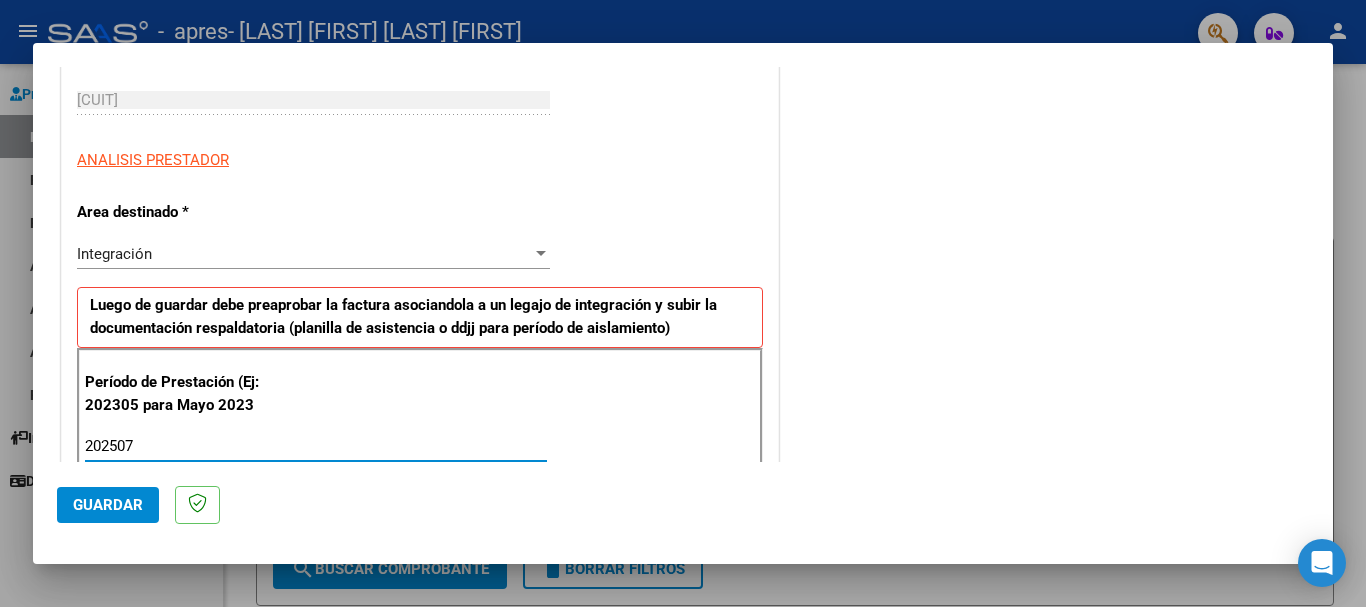 type on "202507" 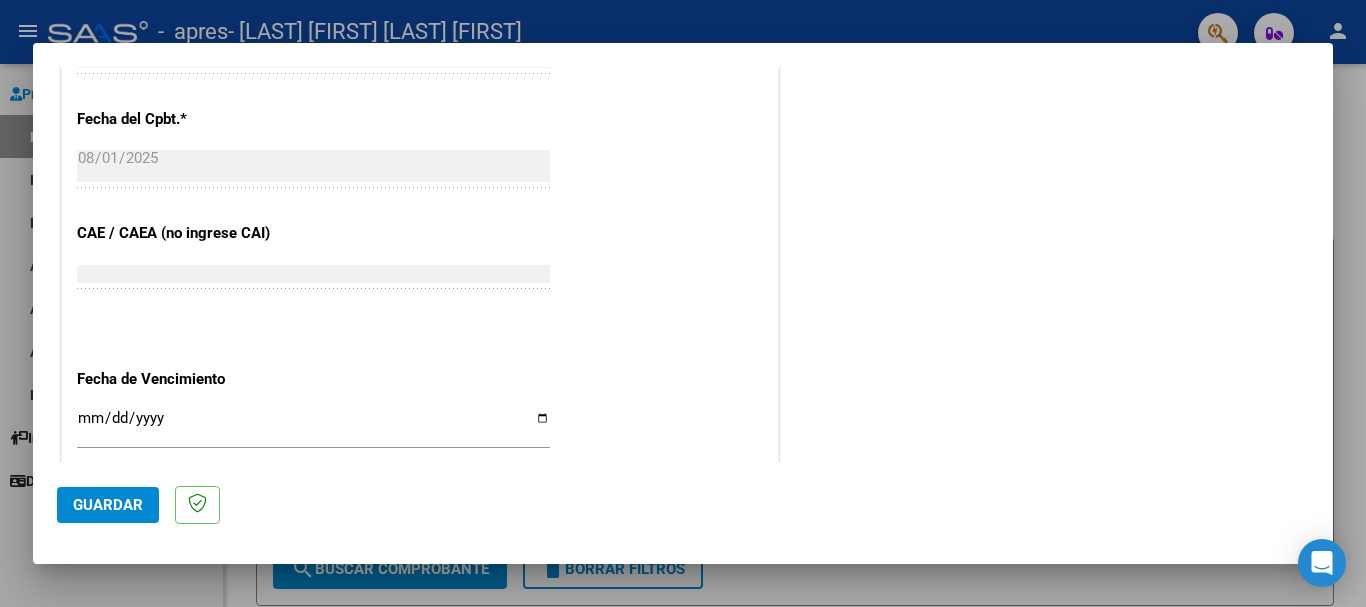 scroll, scrollTop: 1200, scrollLeft: 0, axis: vertical 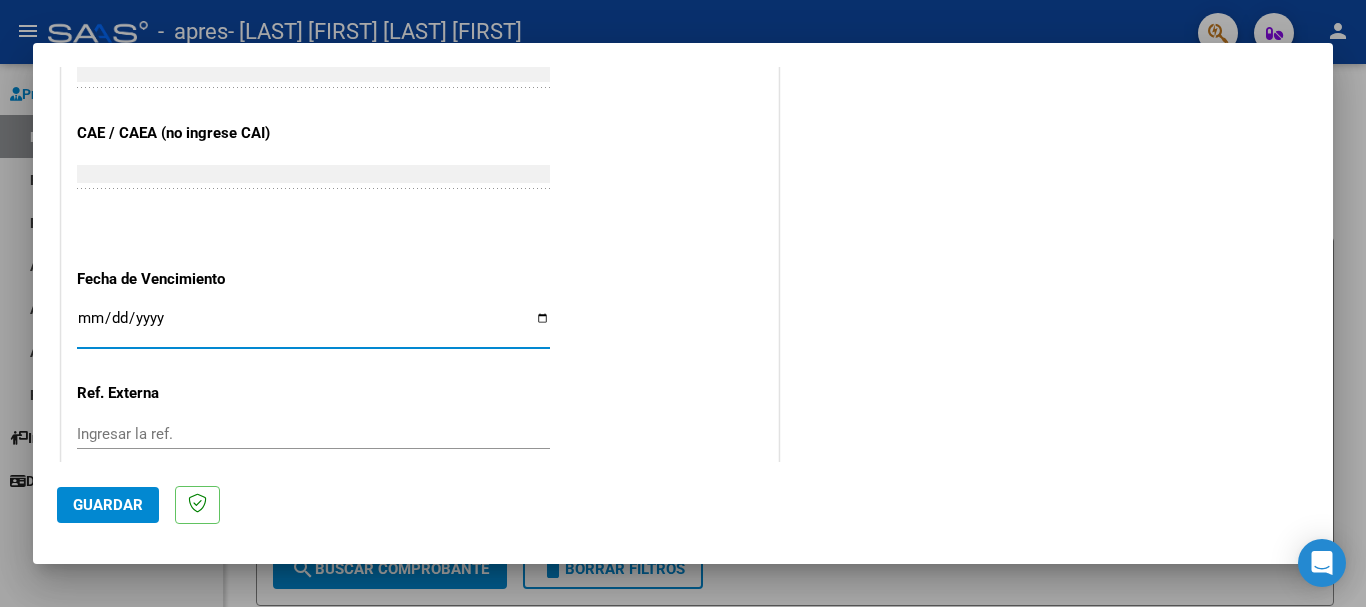 click on "Ingresar la fecha" at bounding box center (313, 326) 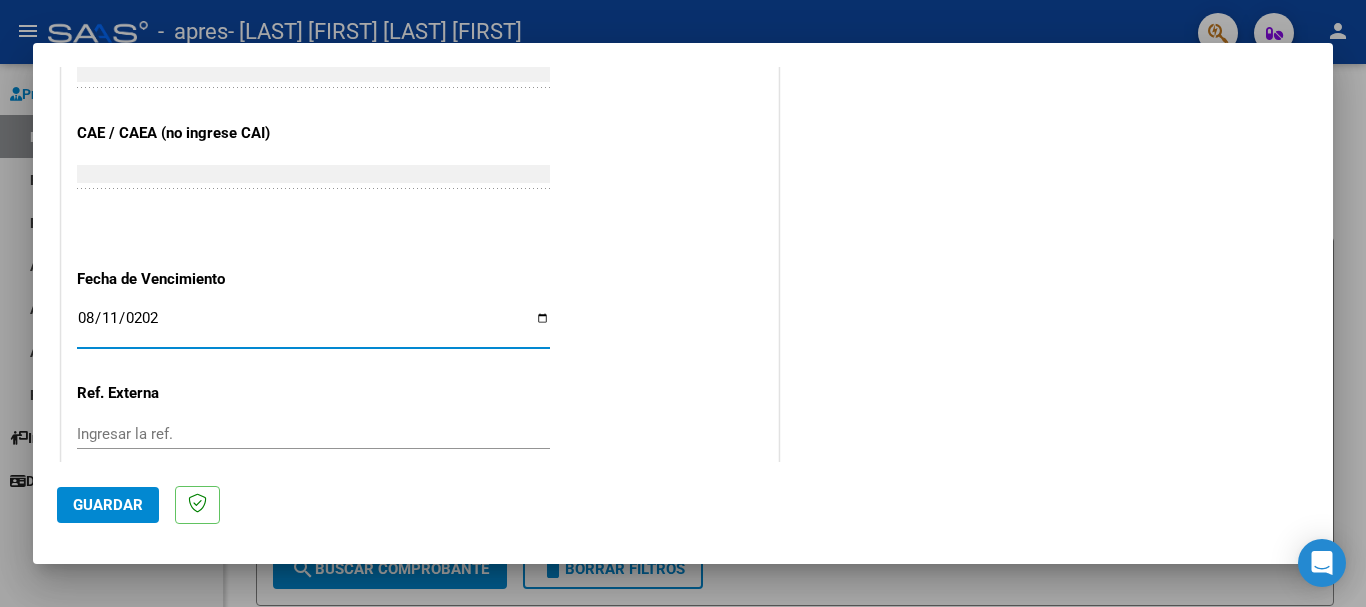 type on "2025-08-11" 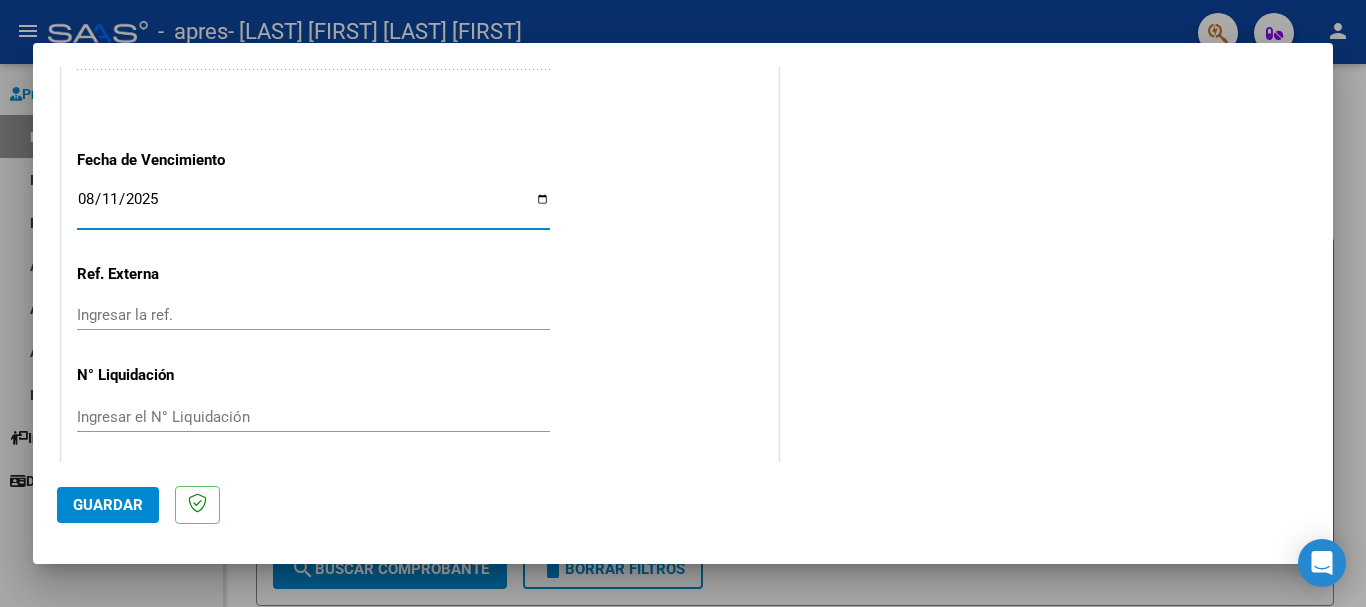 scroll, scrollTop: 1327, scrollLeft: 0, axis: vertical 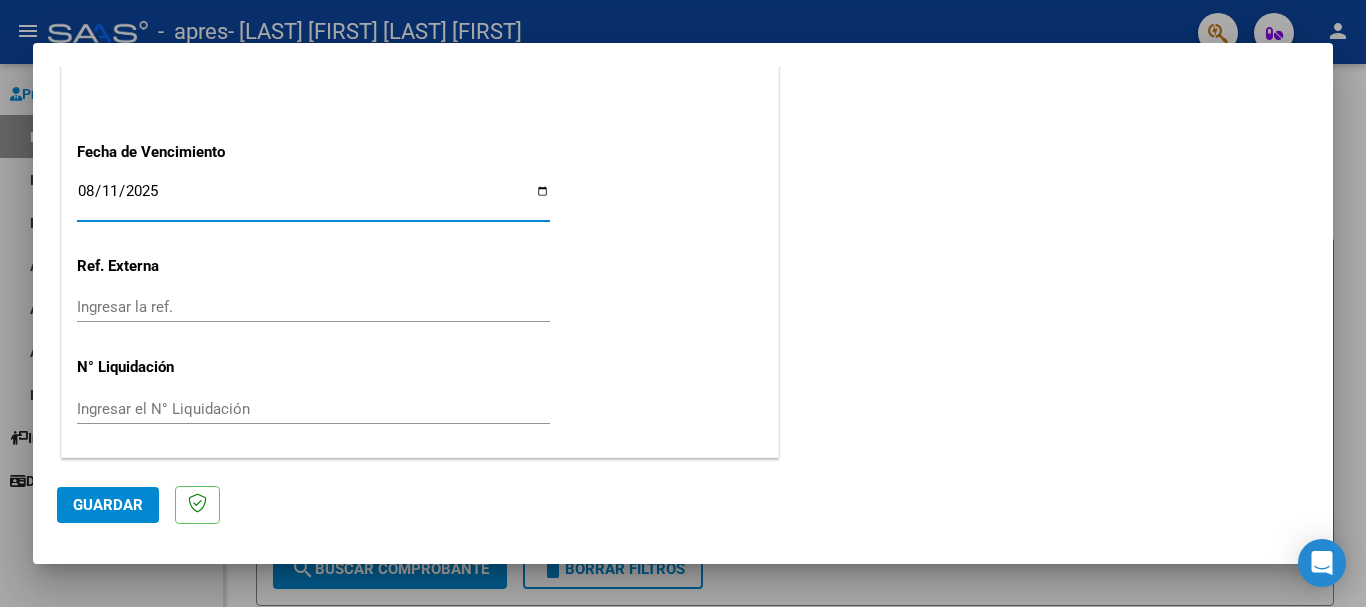 click on "Guardar" 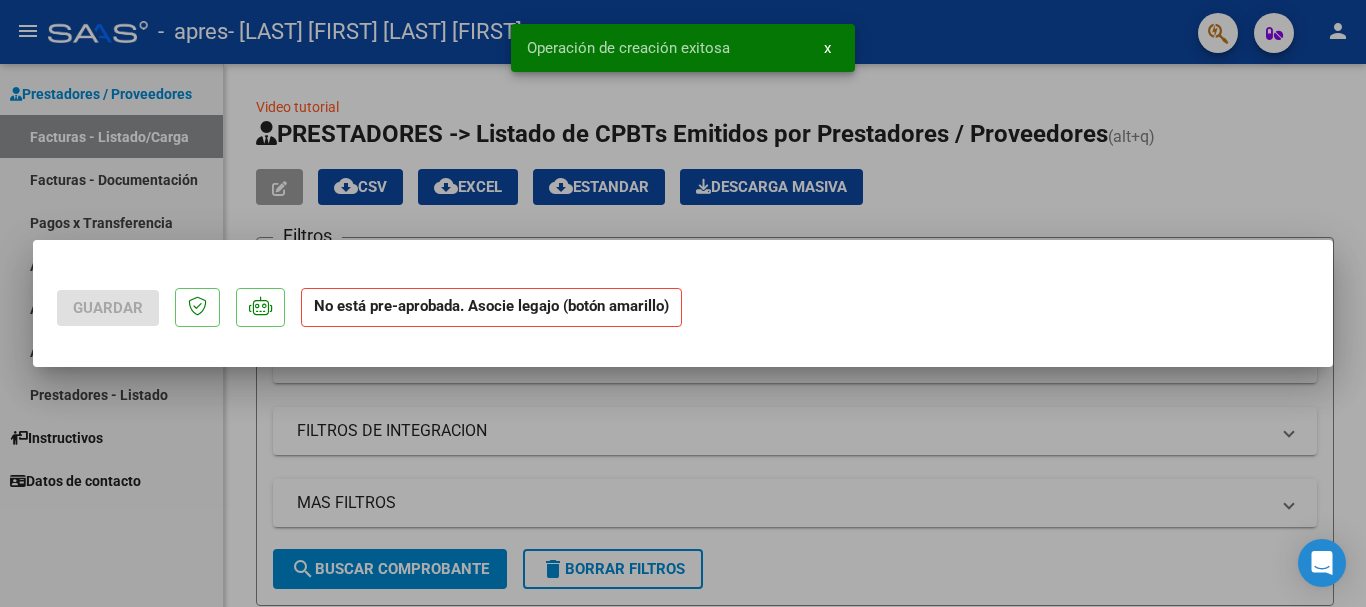 scroll, scrollTop: 0, scrollLeft: 0, axis: both 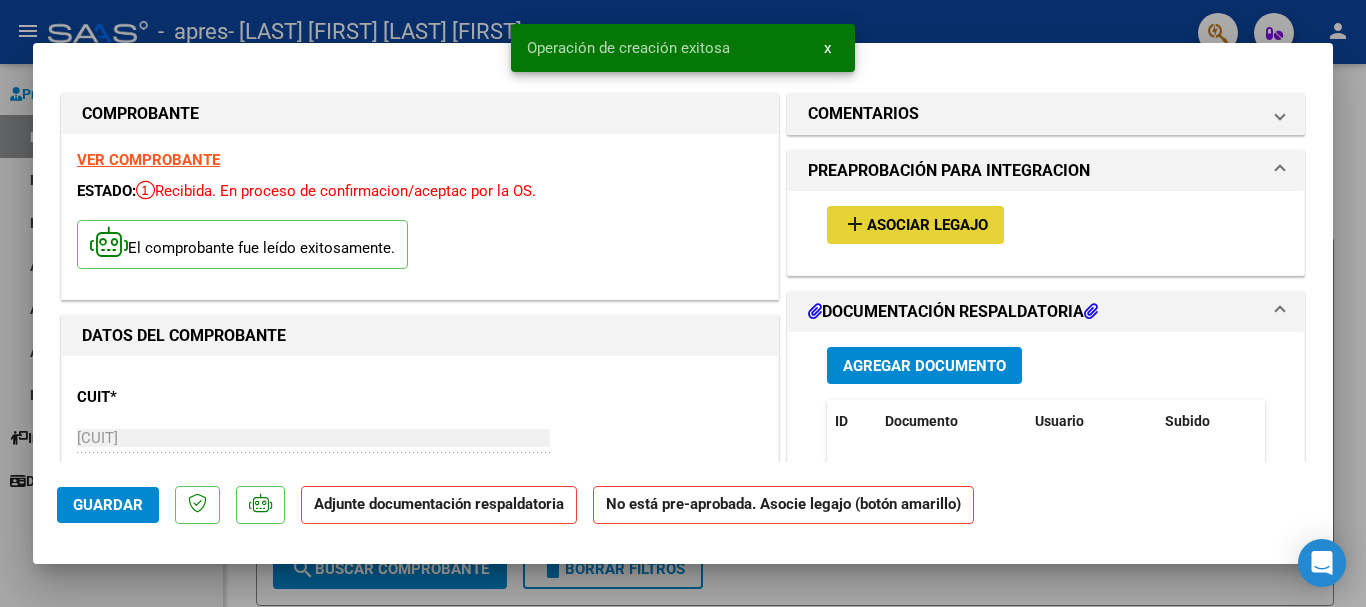 click on "add Asociar Legajo" at bounding box center [915, 224] 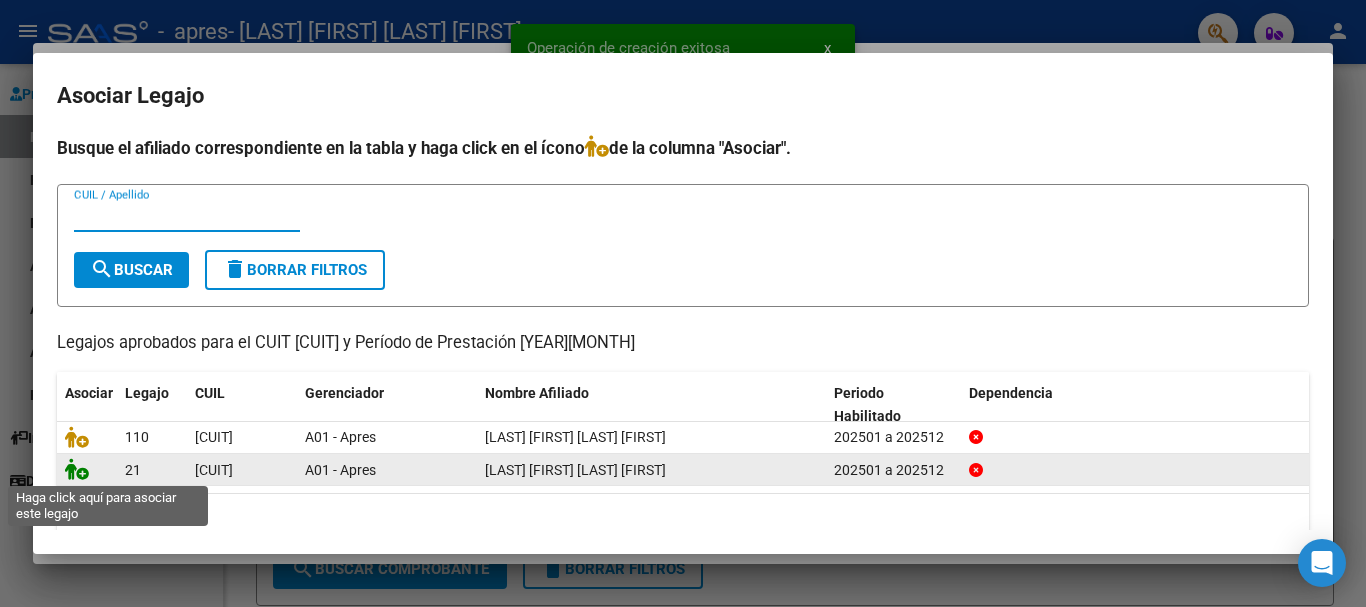 click 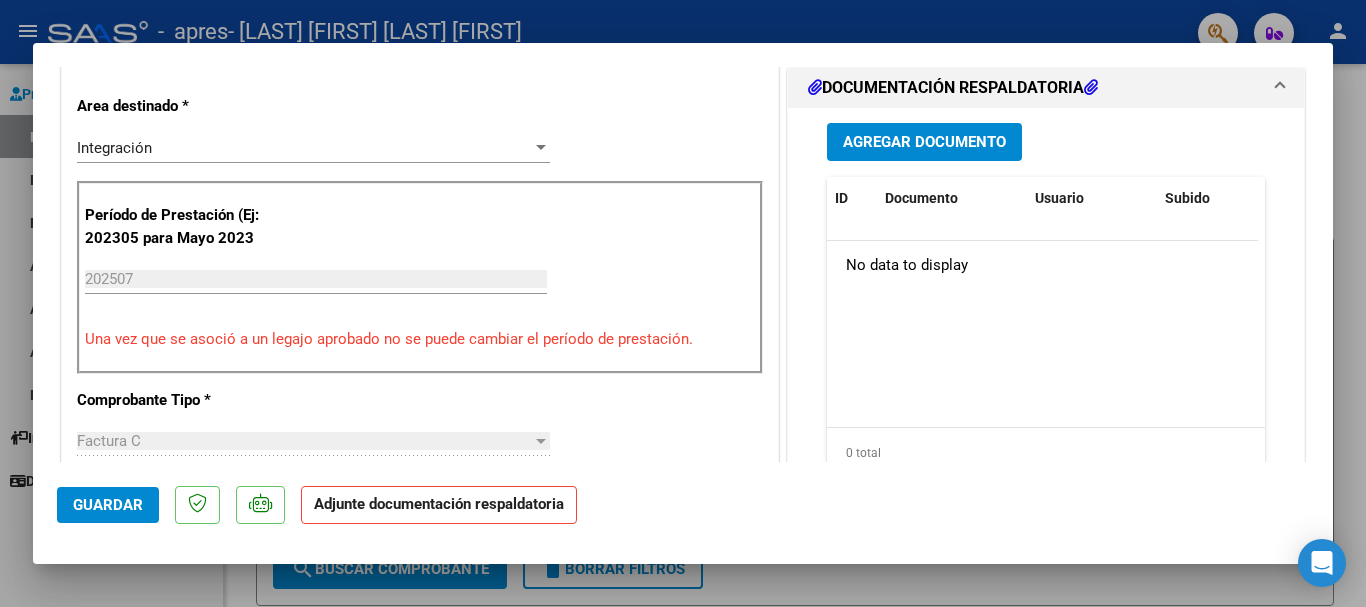 scroll, scrollTop: 500, scrollLeft: 0, axis: vertical 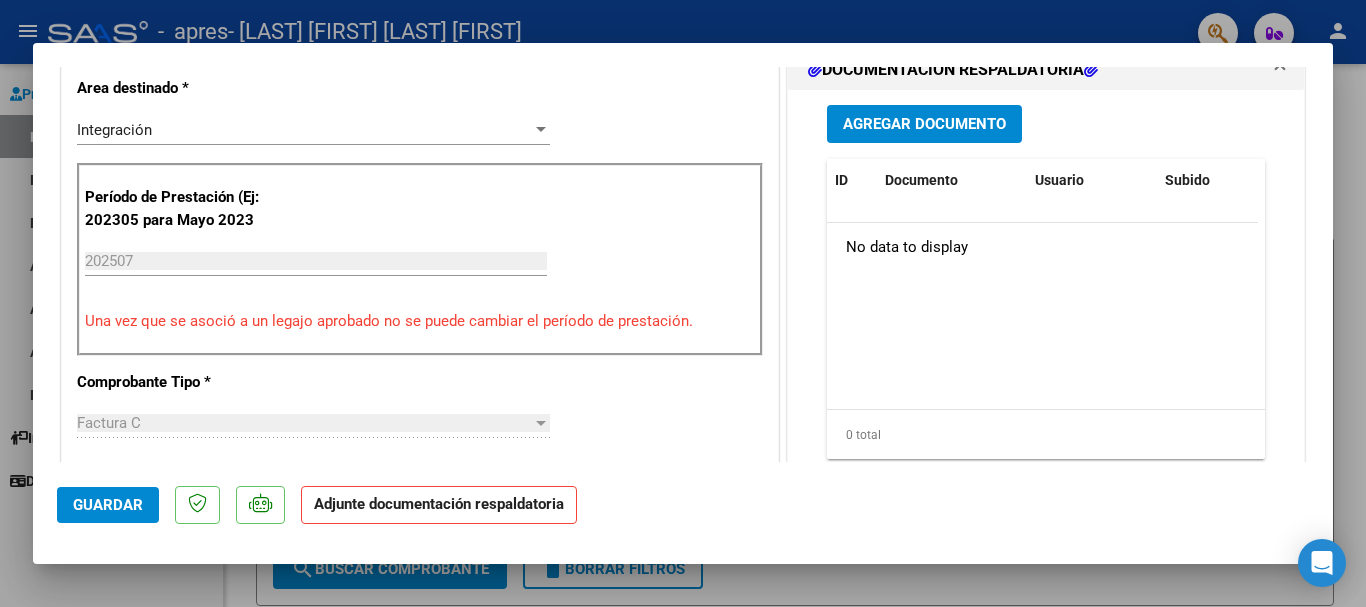 click on "Agregar Documento" at bounding box center (924, 125) 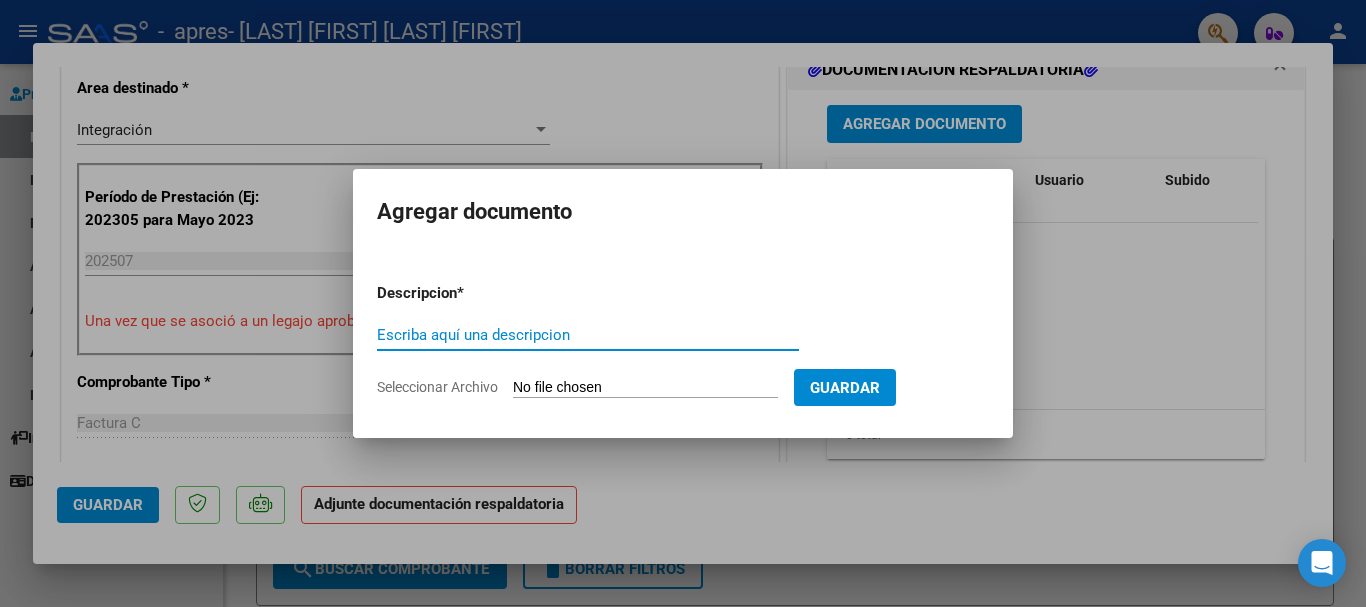 click on "Escriba aquí una descripcion" at bounding box center (588, 335) 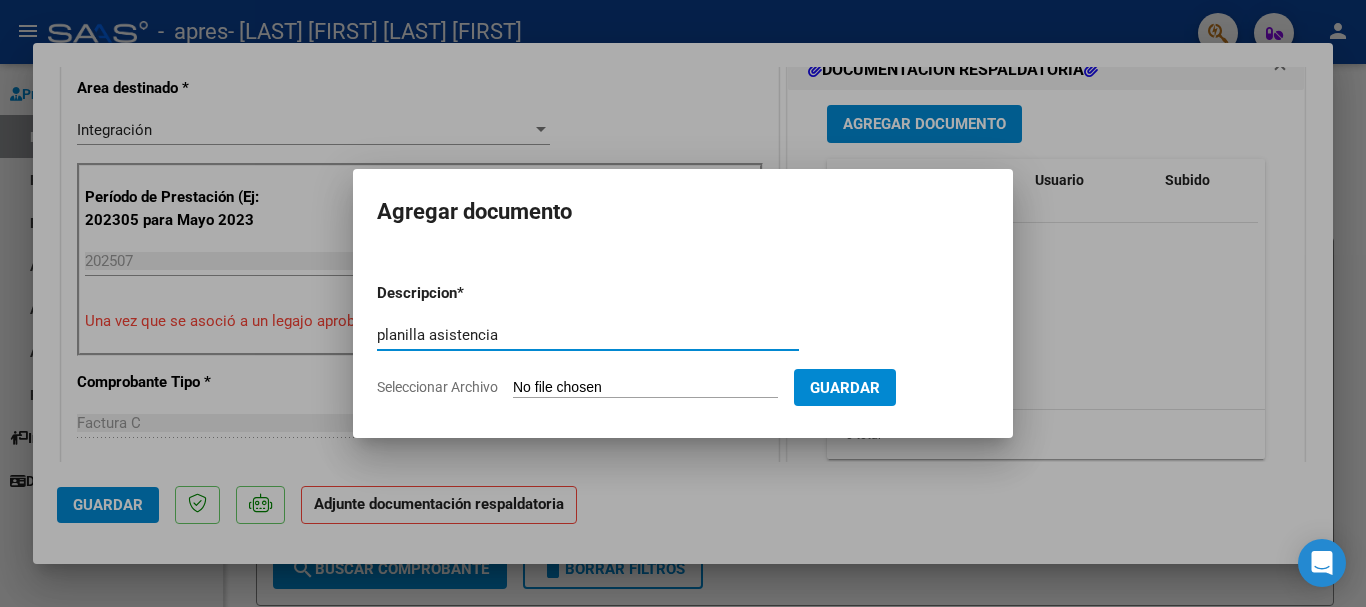 type on "planilla asistencia" 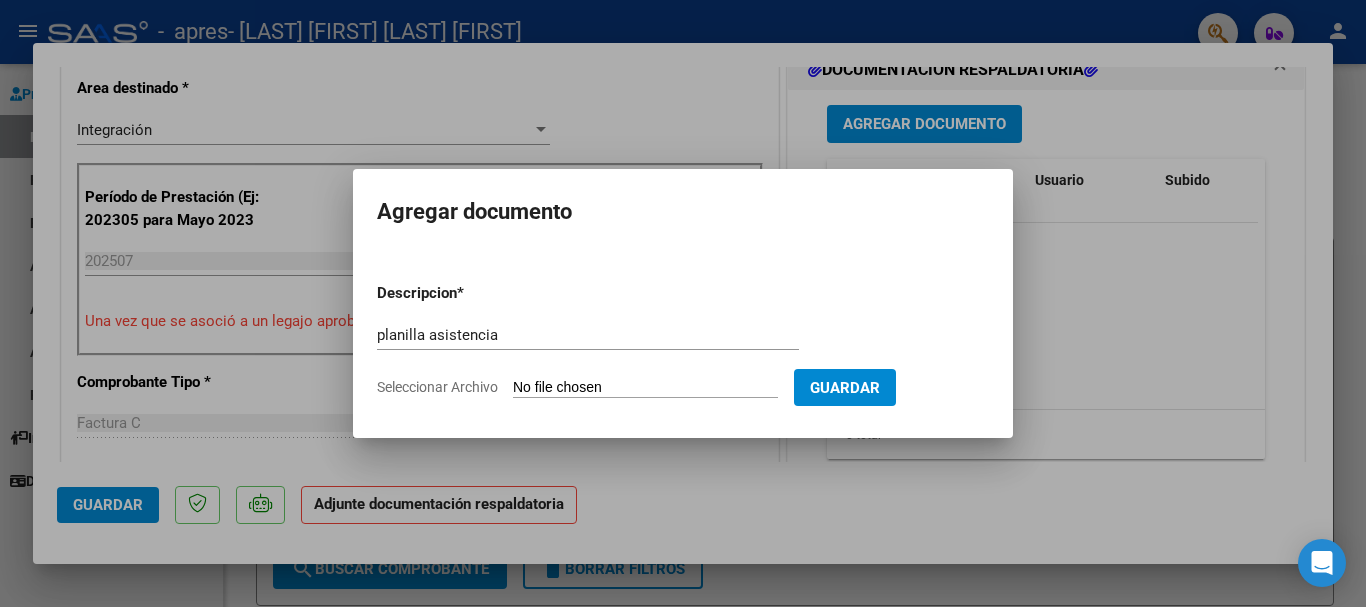 click on "Seleccionar Archivo" at bounding box center [645, 388] 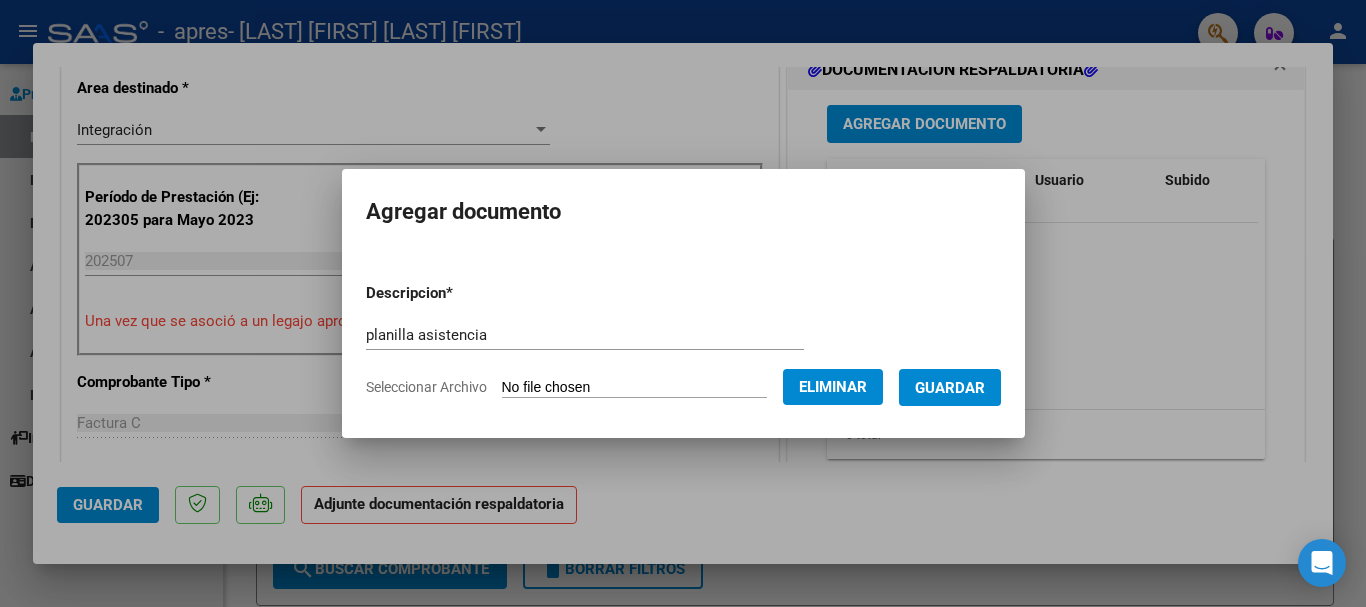 click on "Guardar" at bounding box center [950, 388] 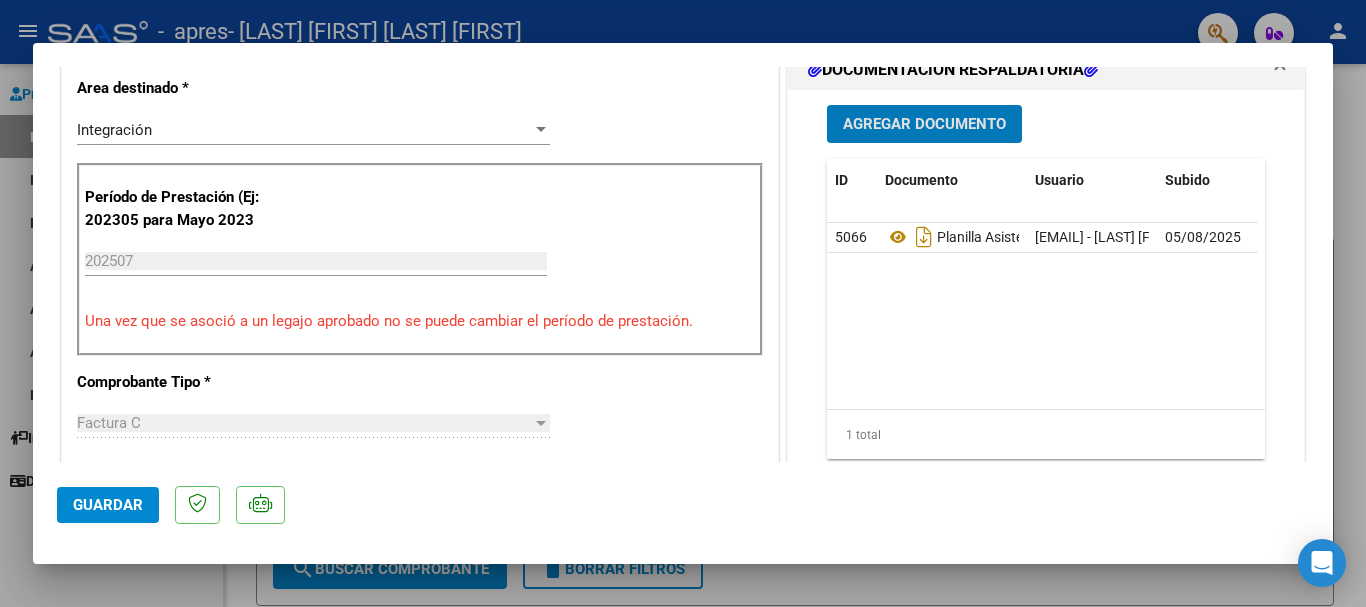 click at bounding box center (683, 303) 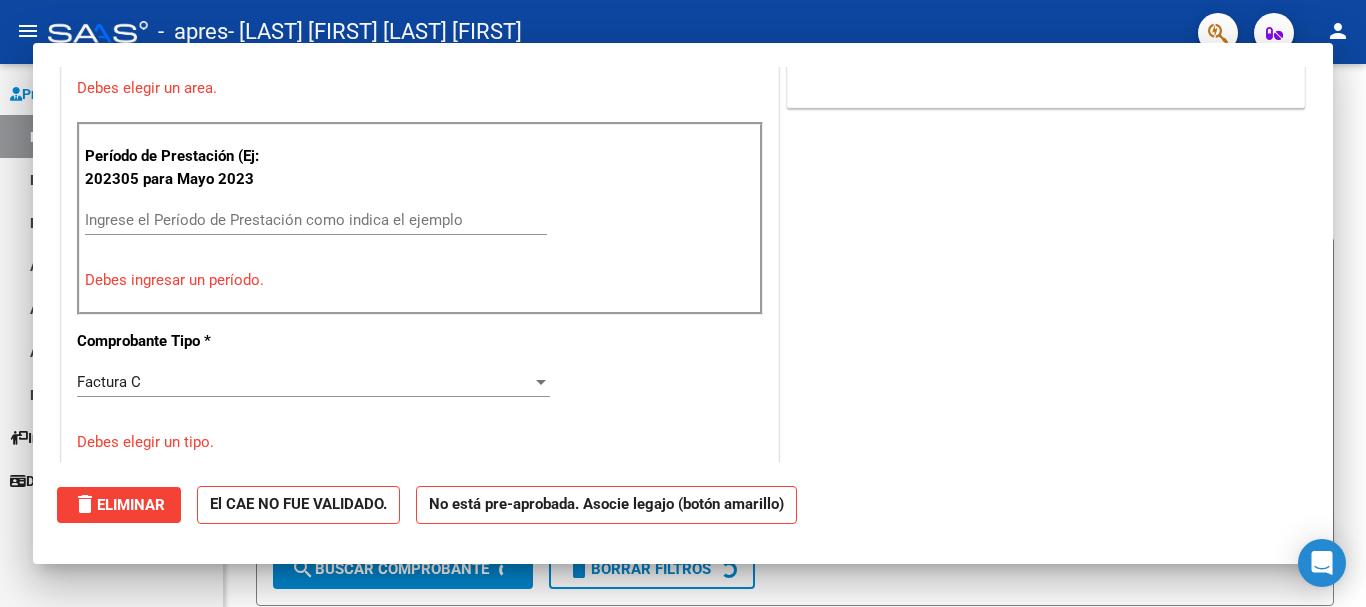 scroll, scrollTop: 0, scrollLeft: 0, axis: both 